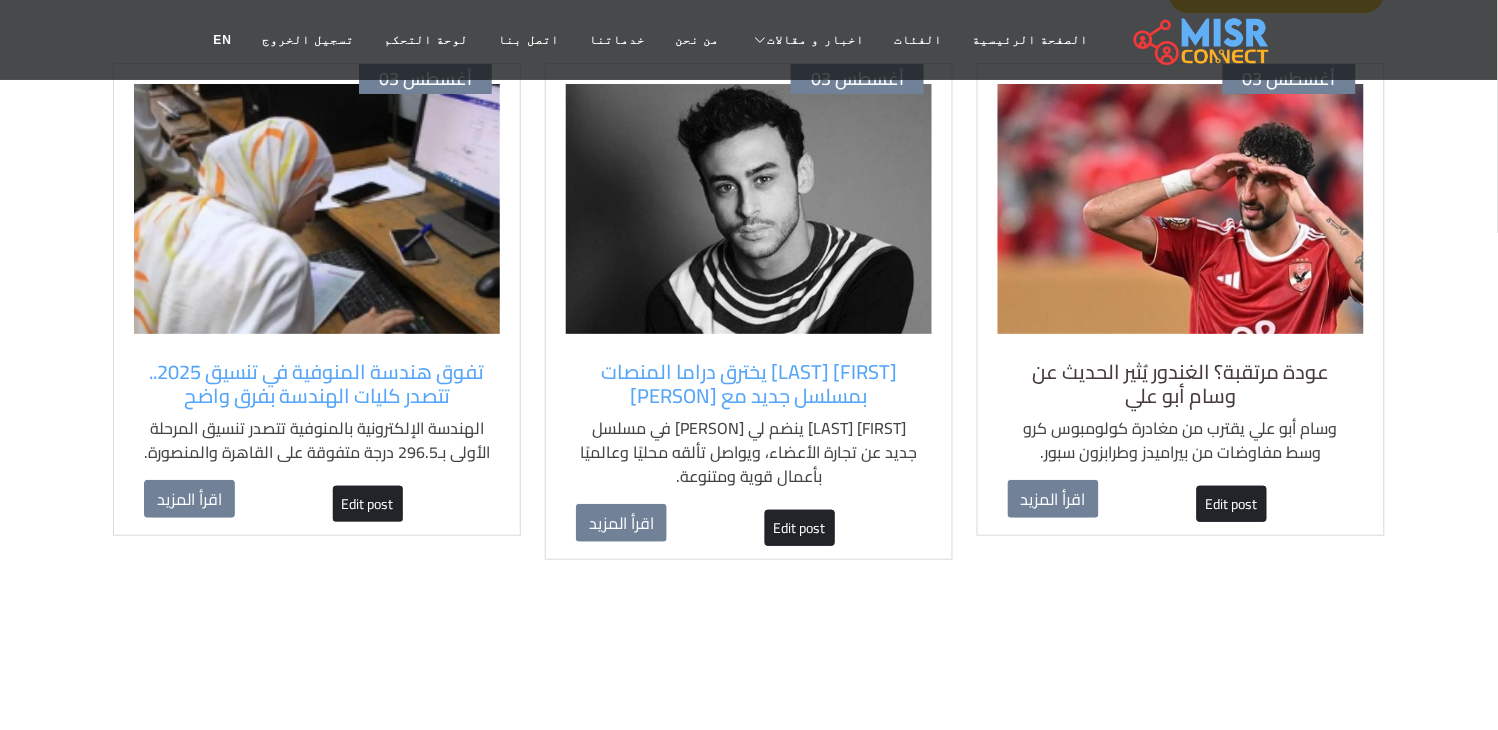 scroll, scrollTop: 1547, scrollLeft: 0, axis: vertical 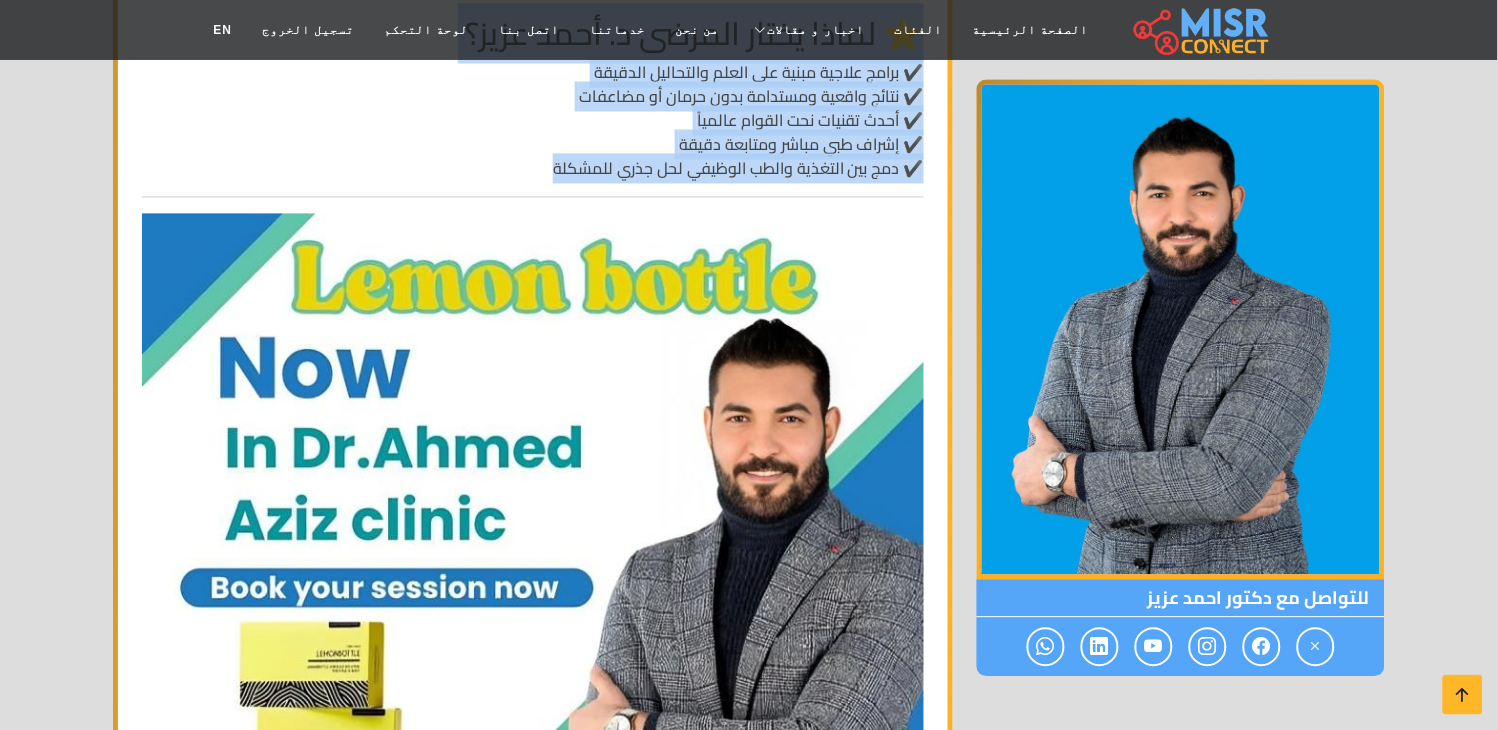 drag, startPoint x: 930, startPoint y: 216, endPoint x: 537, endPoint y: 184, distance: 394.30066 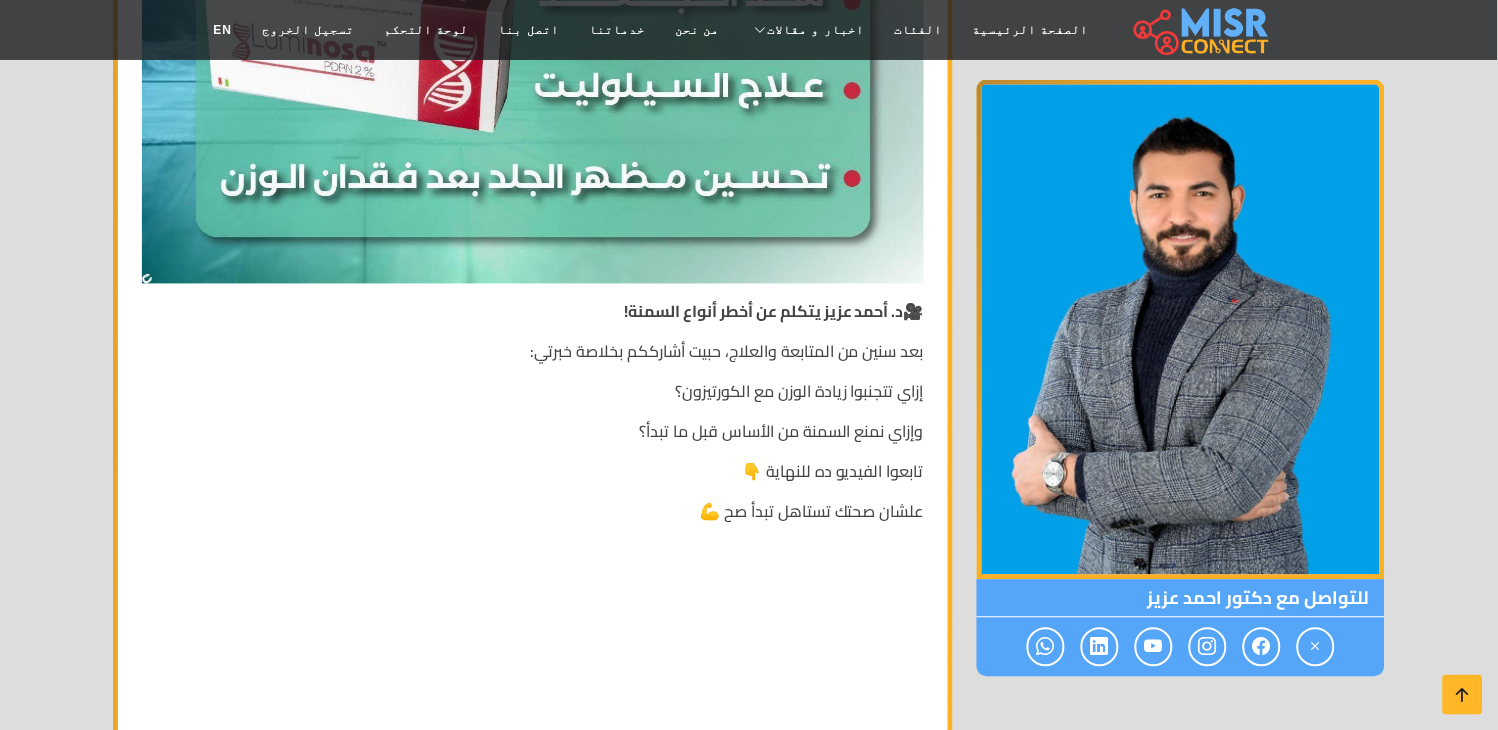 scroll, scrollTop: 4271, scrollLeft: 0, axis: vertical 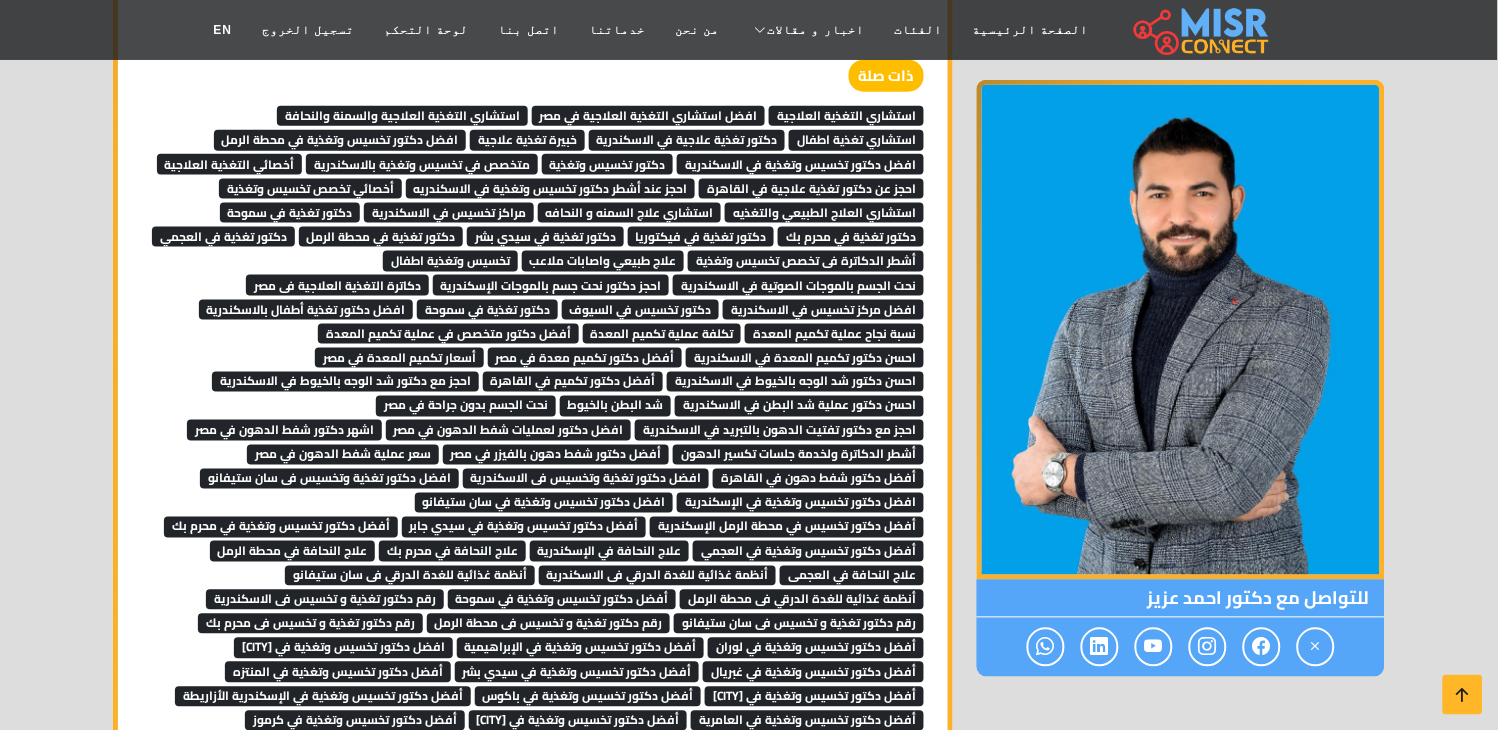 click on "احجز دكتور نحت جسم بالموجات الإسكندرية" at bounding box center [551, 285] 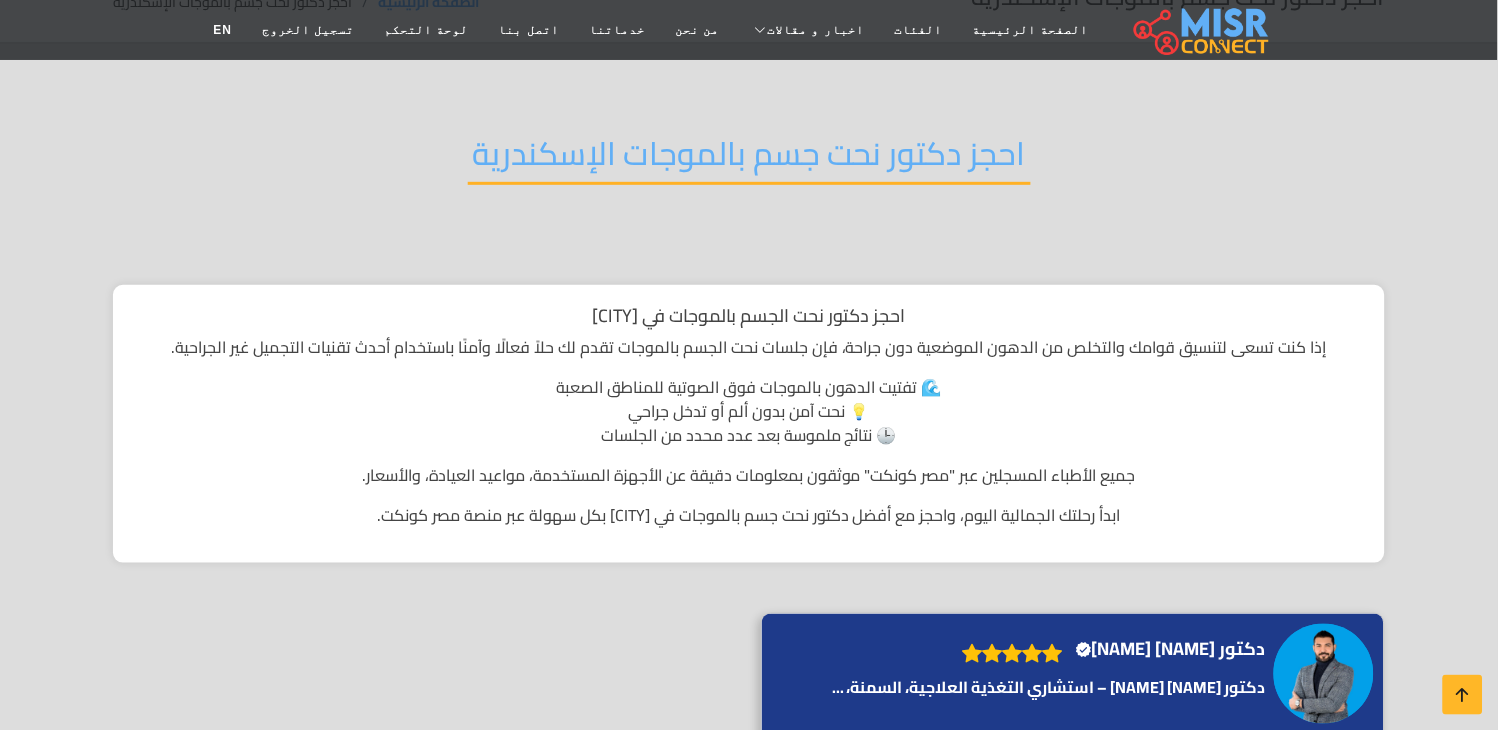 scroll, scrollTop: 111, scrollLeft: 0, axis: vertical 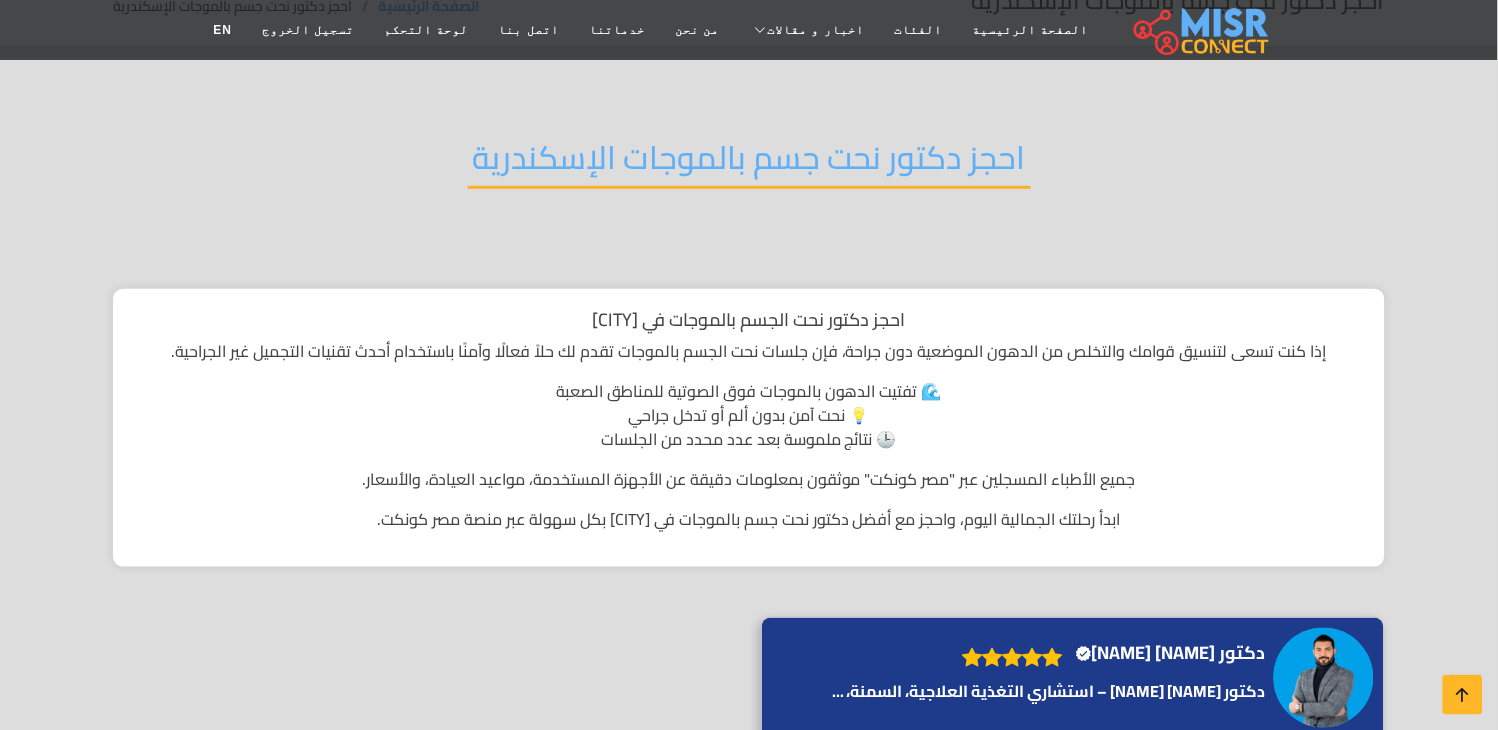 click on "احجز دكتور نحت جسم بالموجات الإسكندرية" at bounding box center [749, 163] 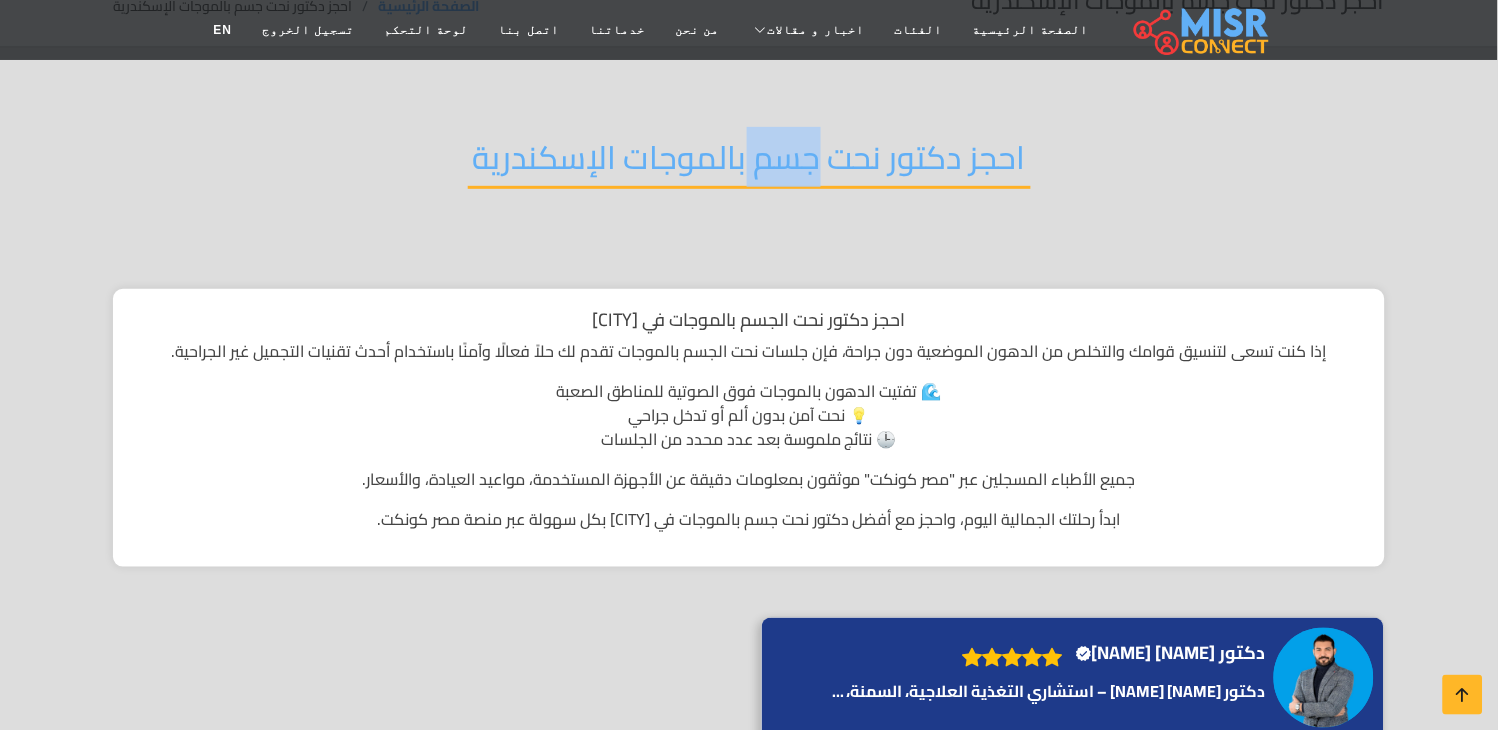 click on "احجز دكتور نحت جسم بالموجات الإسكندرية" at bounding box center [749, 163] 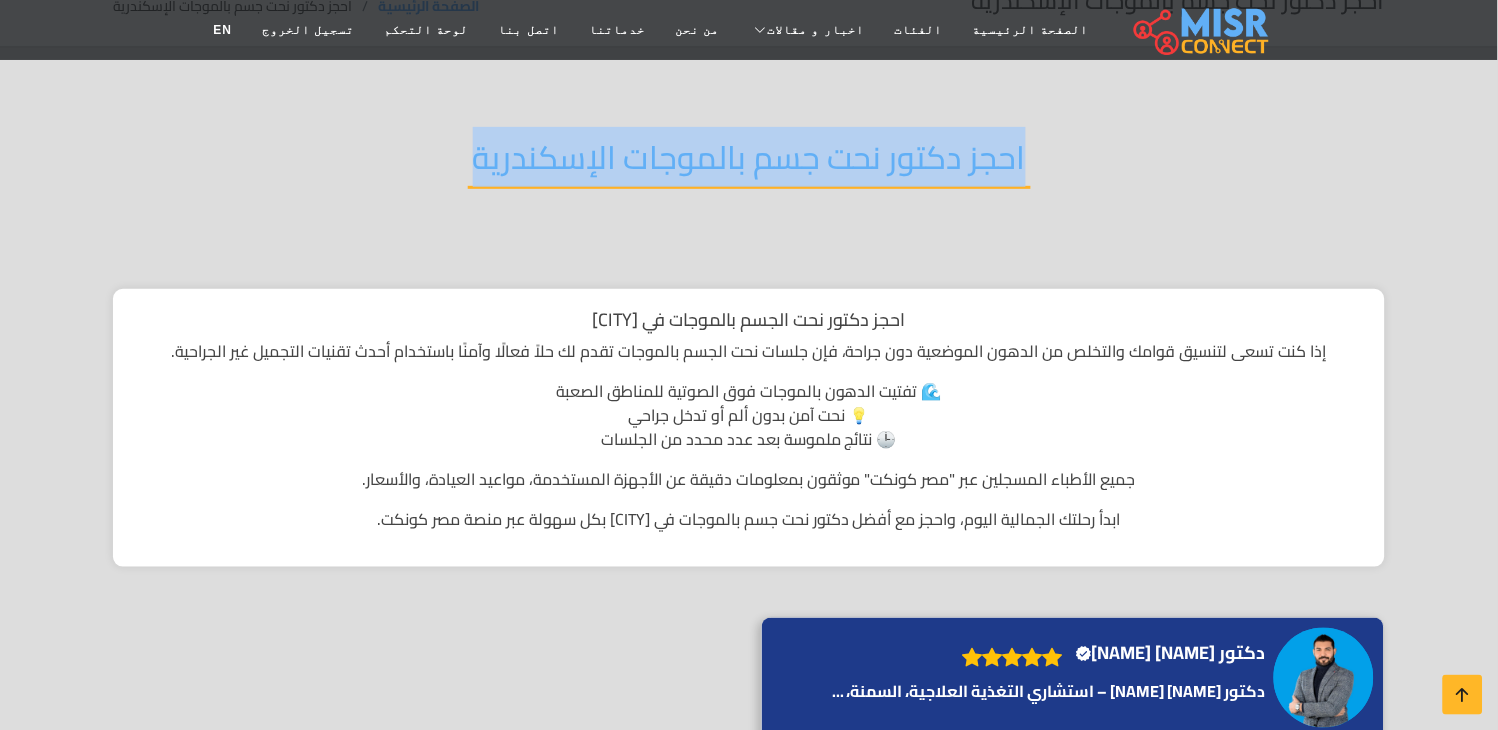 click on "احجز دكتور نحت جسم بالموجات الإسكندرية" at bounding box center (749, 163) 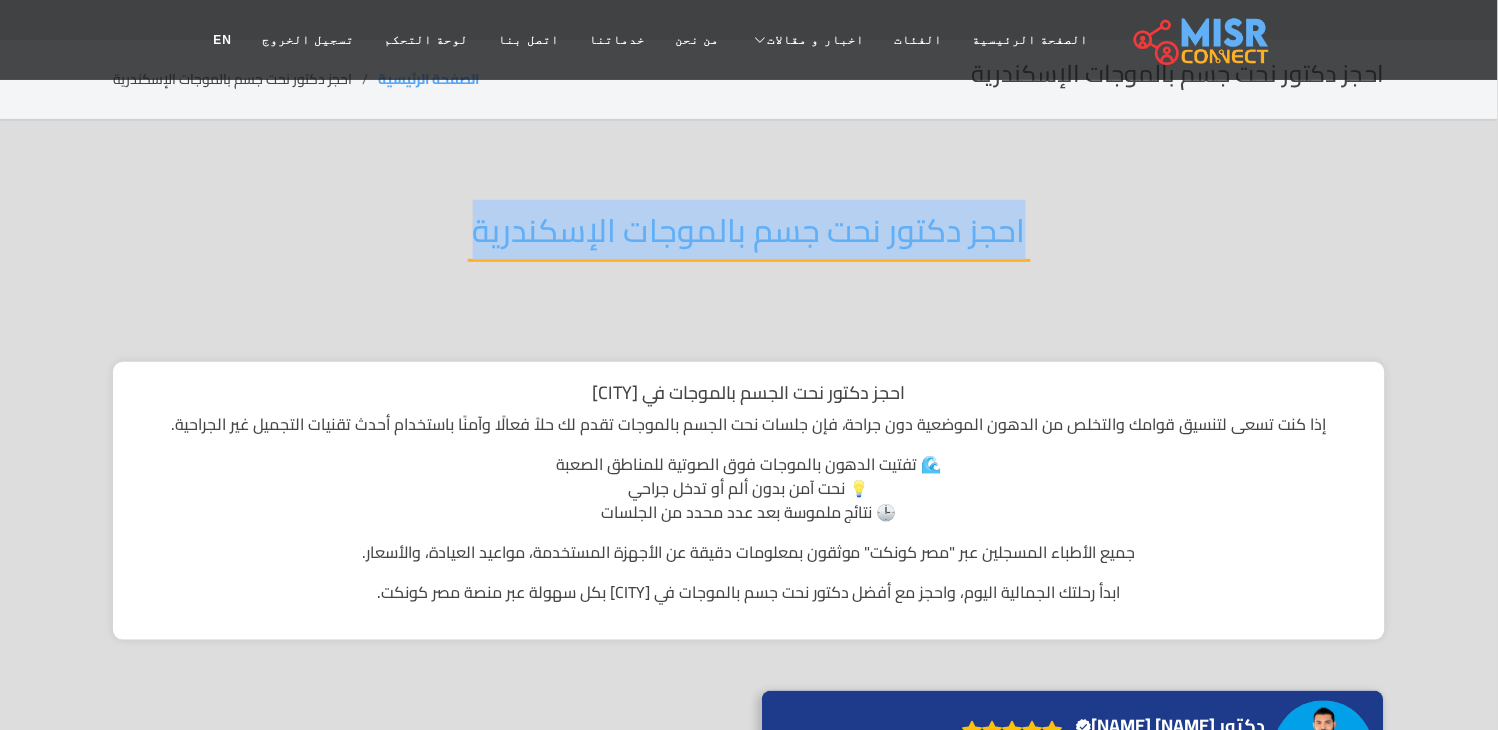 scroll, scrollTop: 0, scrollLeft: 0, axis: both 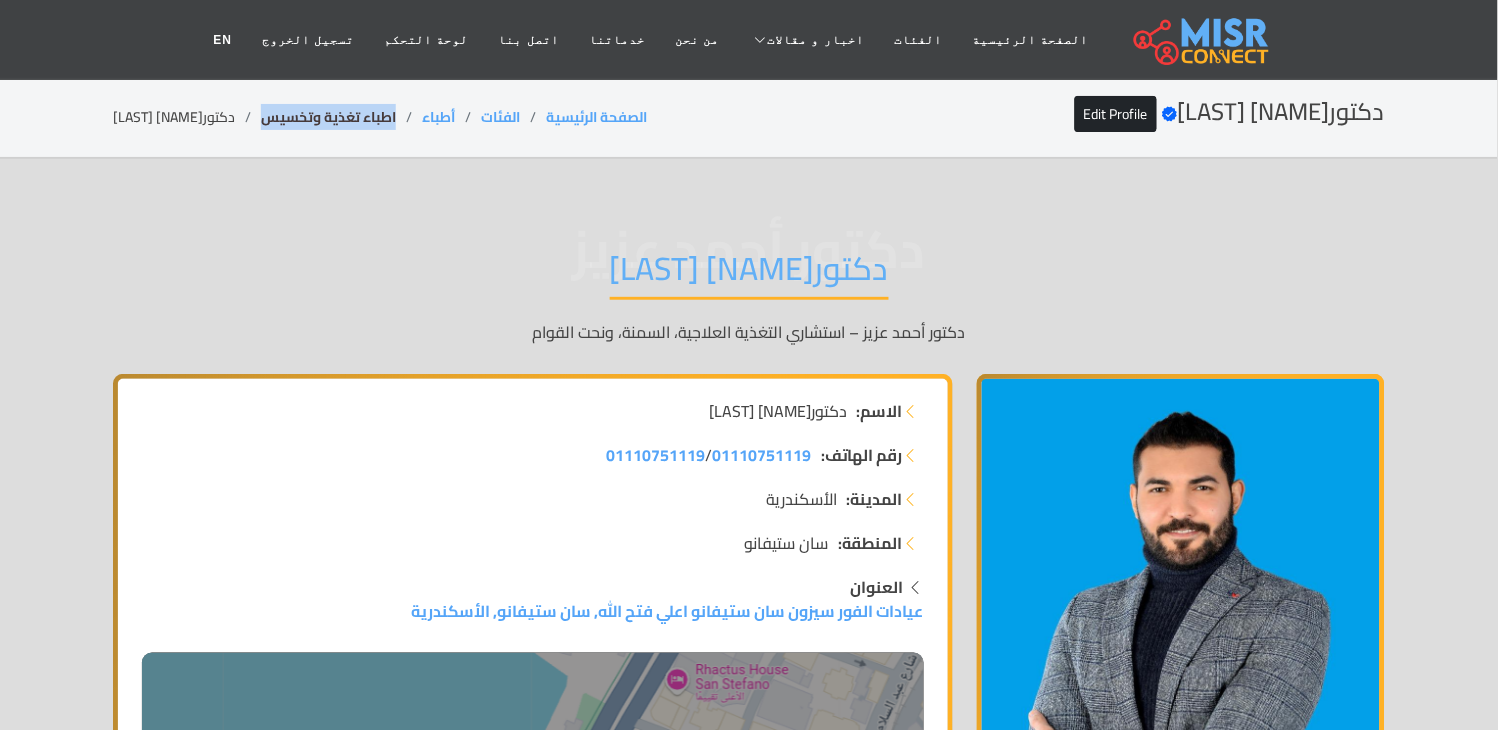 drag, startPoint x: 365, startPoint y: 111, endPoint x: 233, endPoint y: 114, distance: 132.03409 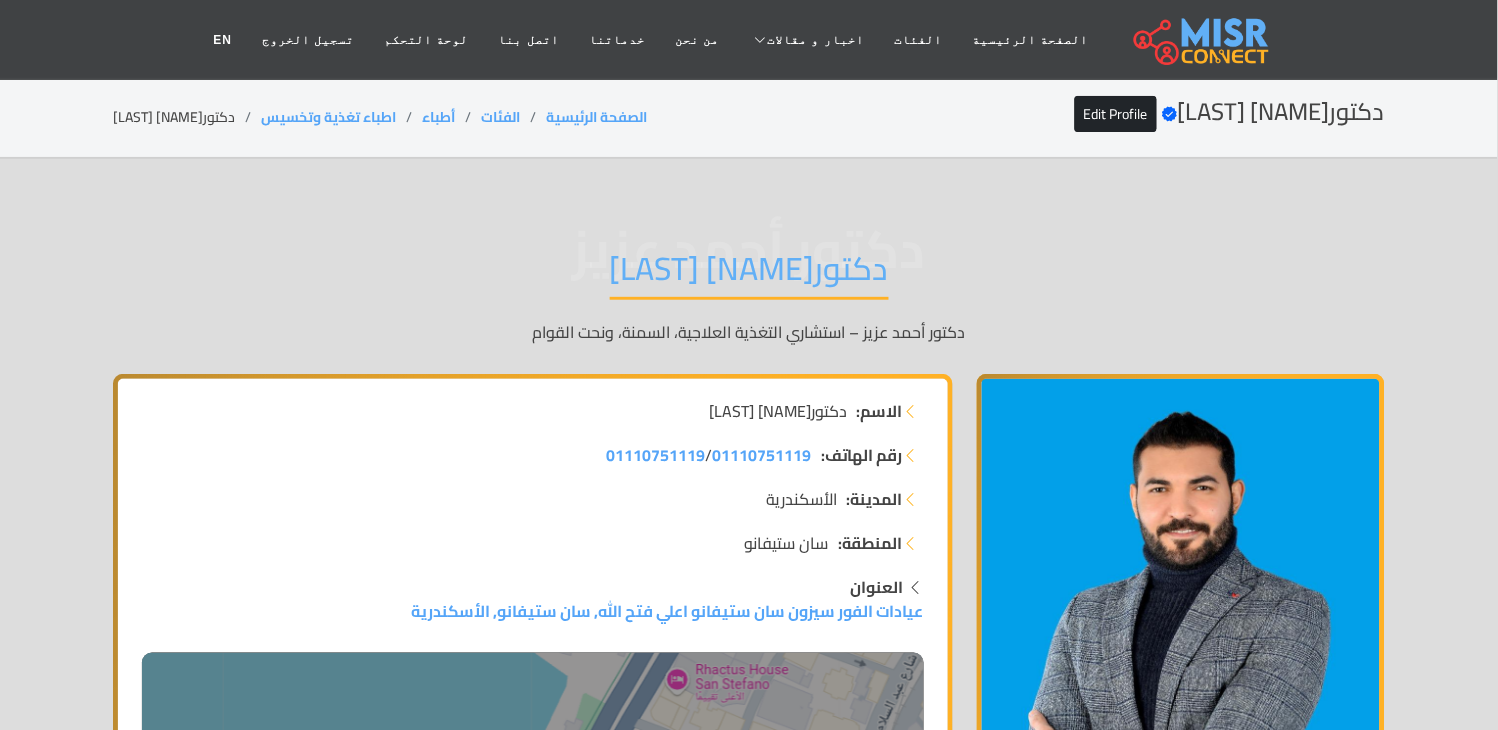 click on "دكتور [NAME] [LAST]" at bounding box center (749, 274) 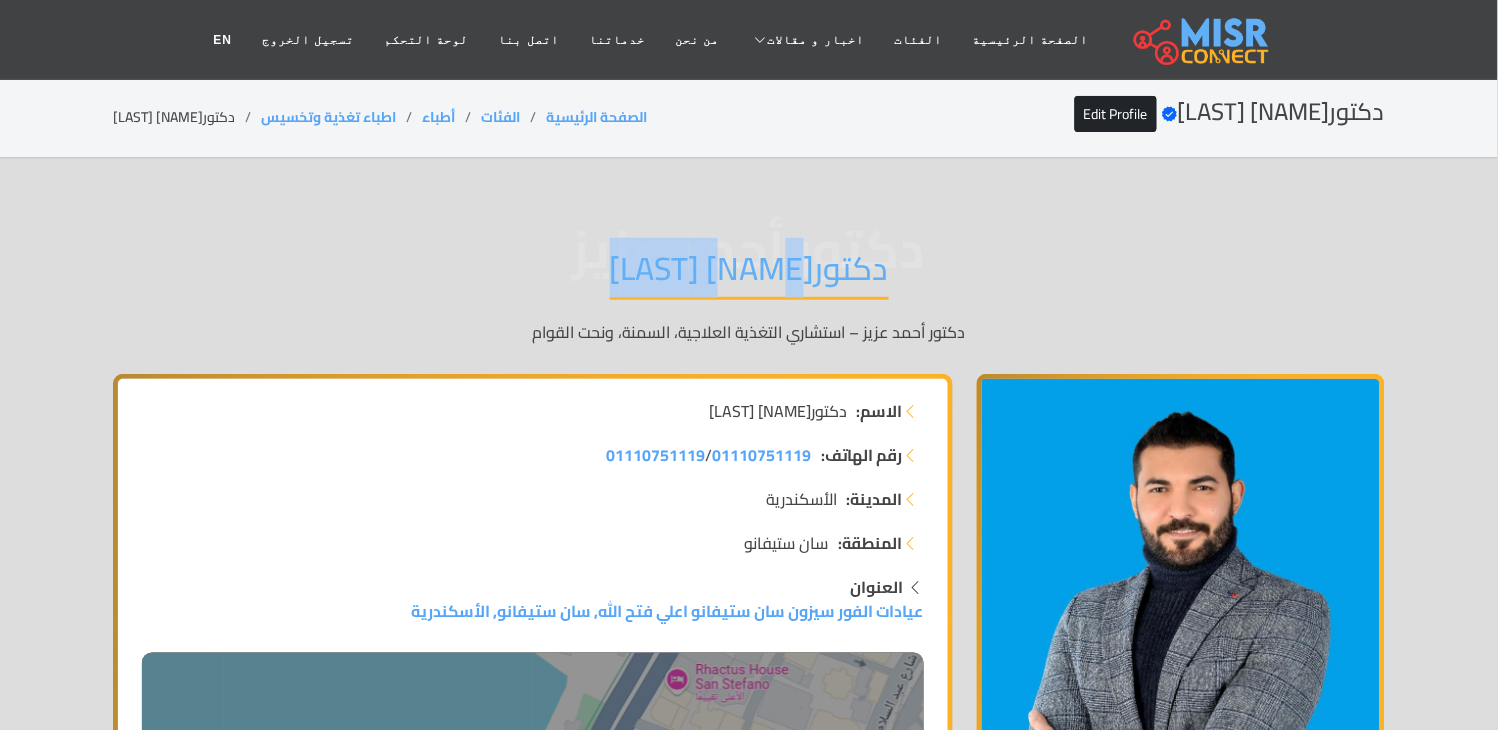 click on "دكتور احمد عزيز" at bounding box center (749, 274) 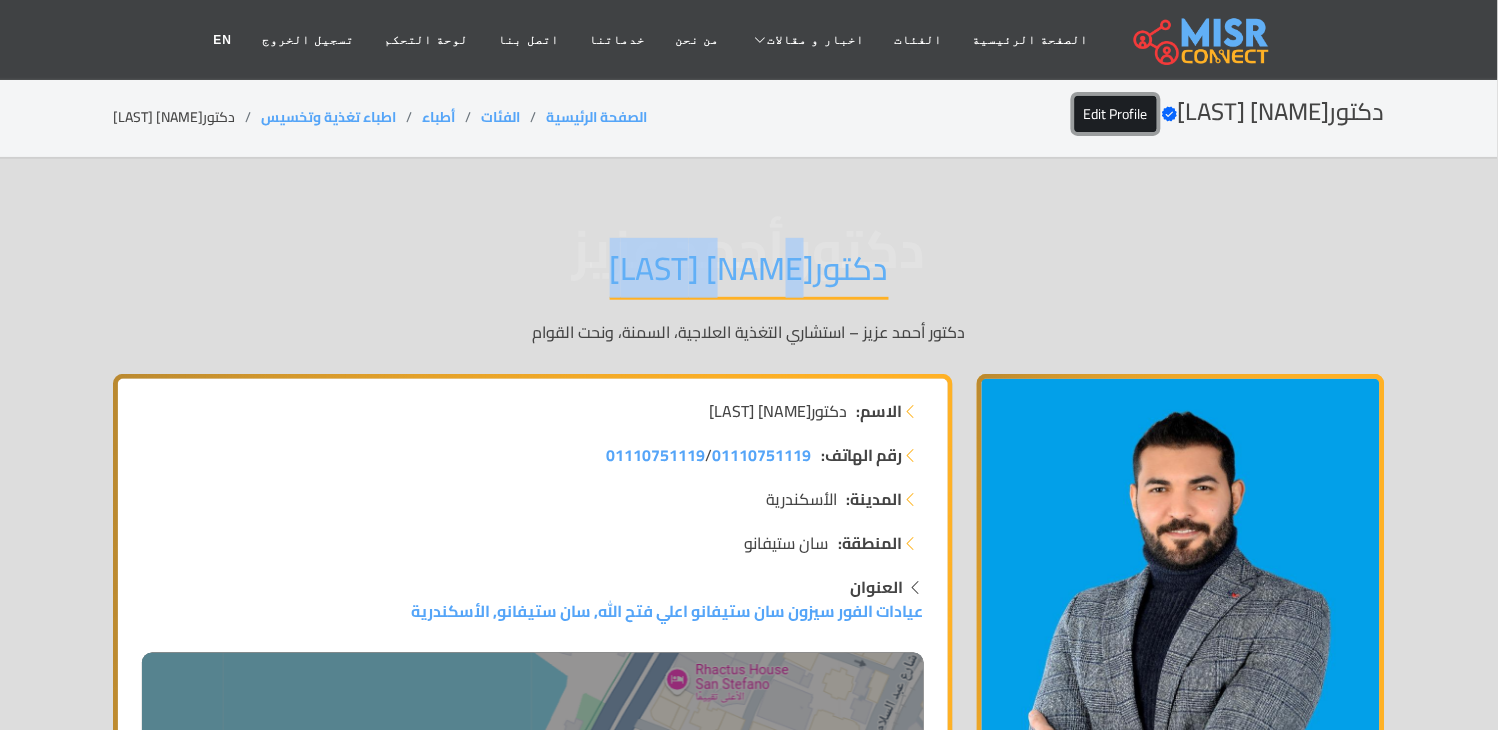 click on "Edit Profile" at bounding box center [1116, 114] 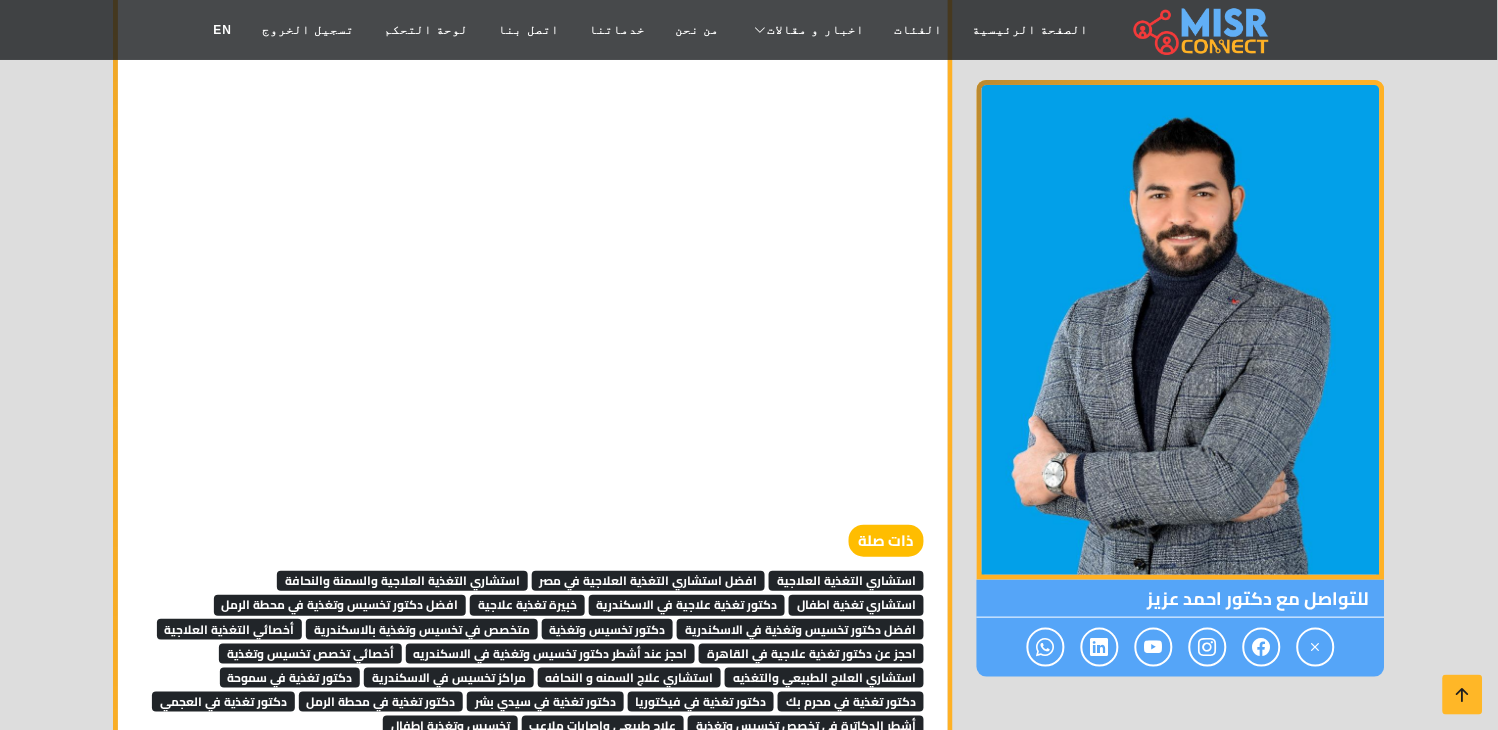 scroll, scrollTop: 5111, scrollLeft: 0, axis: vertical 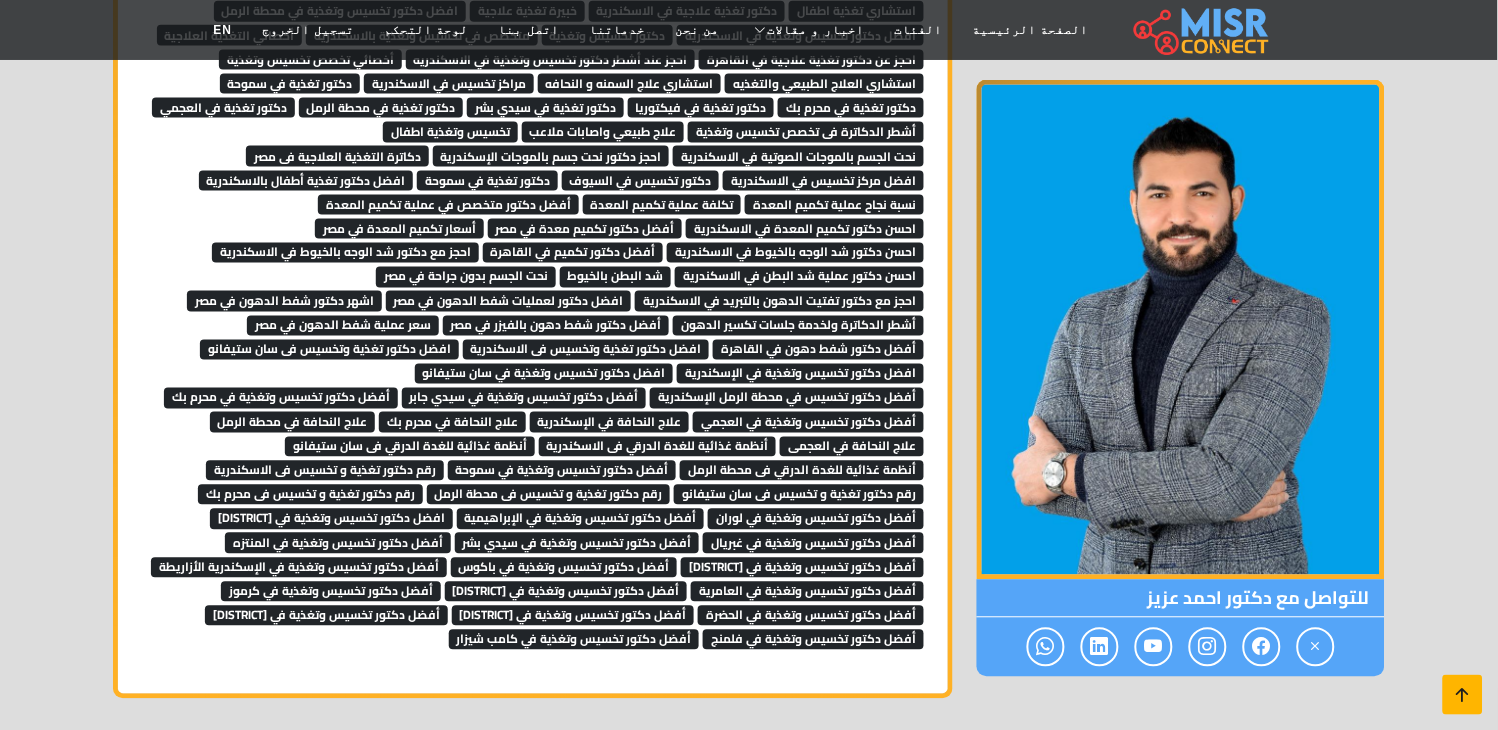 click at bounding box center (1463, 695) 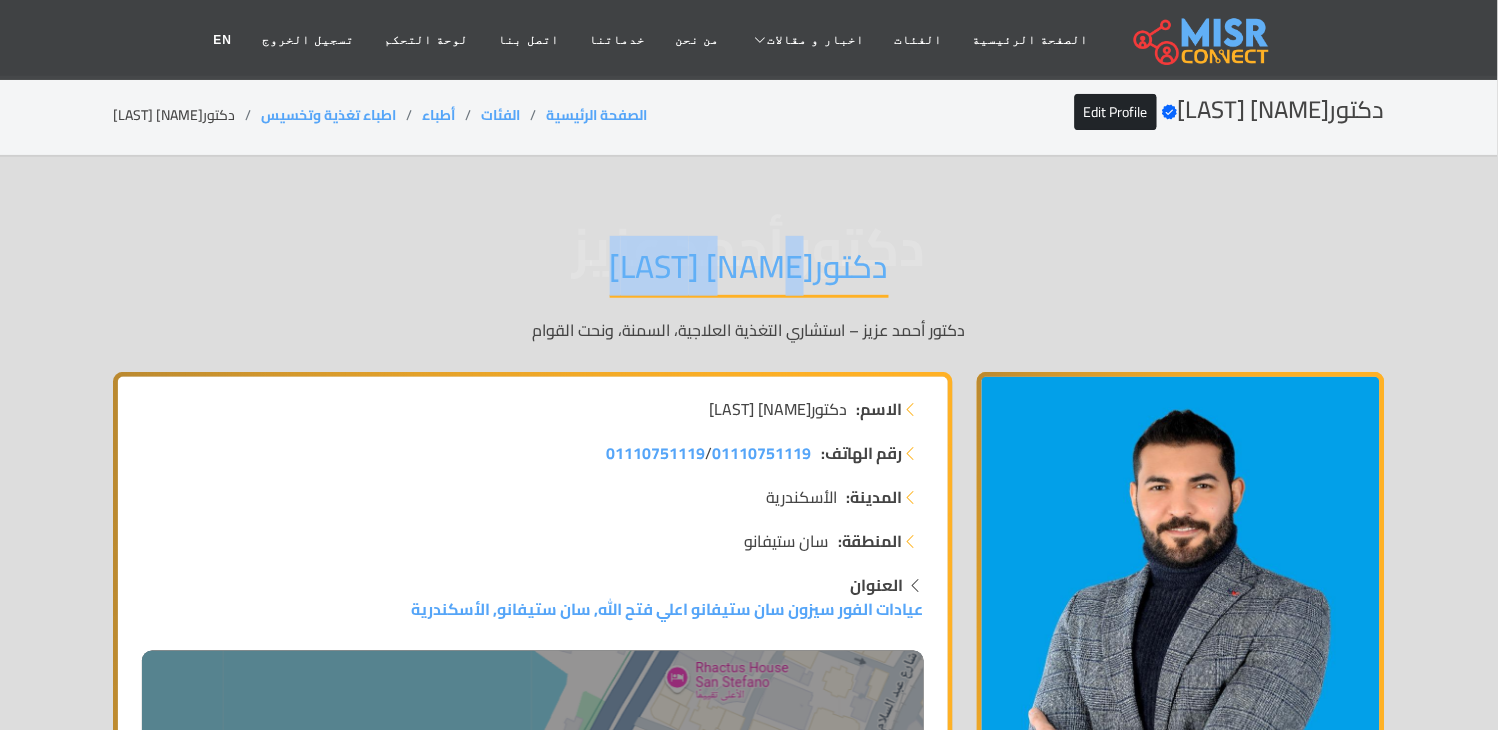 scroll, scrollTop: 0, scrollLeft: 0, axis: both 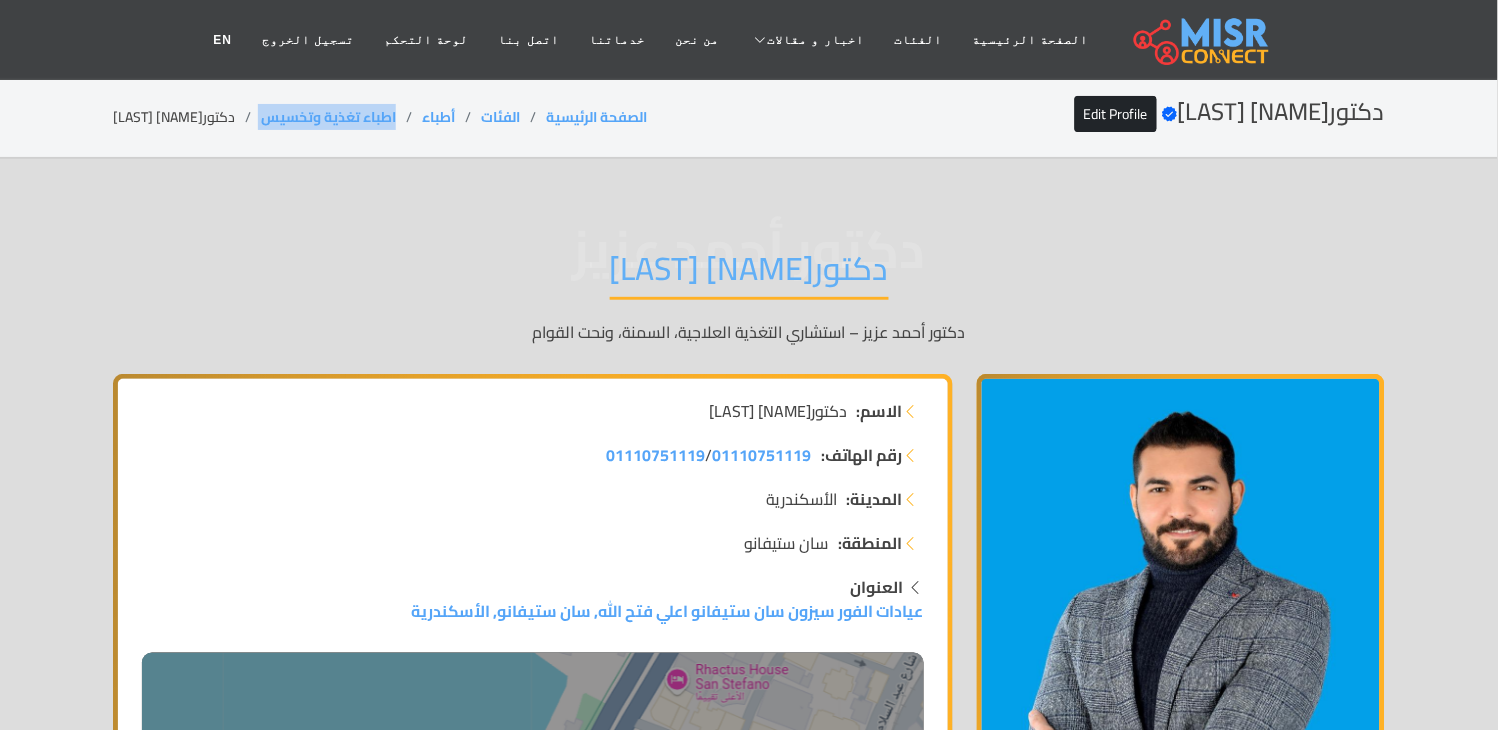 drag, startPoint x: 354, startPoint y: 114, endPoint x: 222, endPoint y: 122, distance: 132.2422 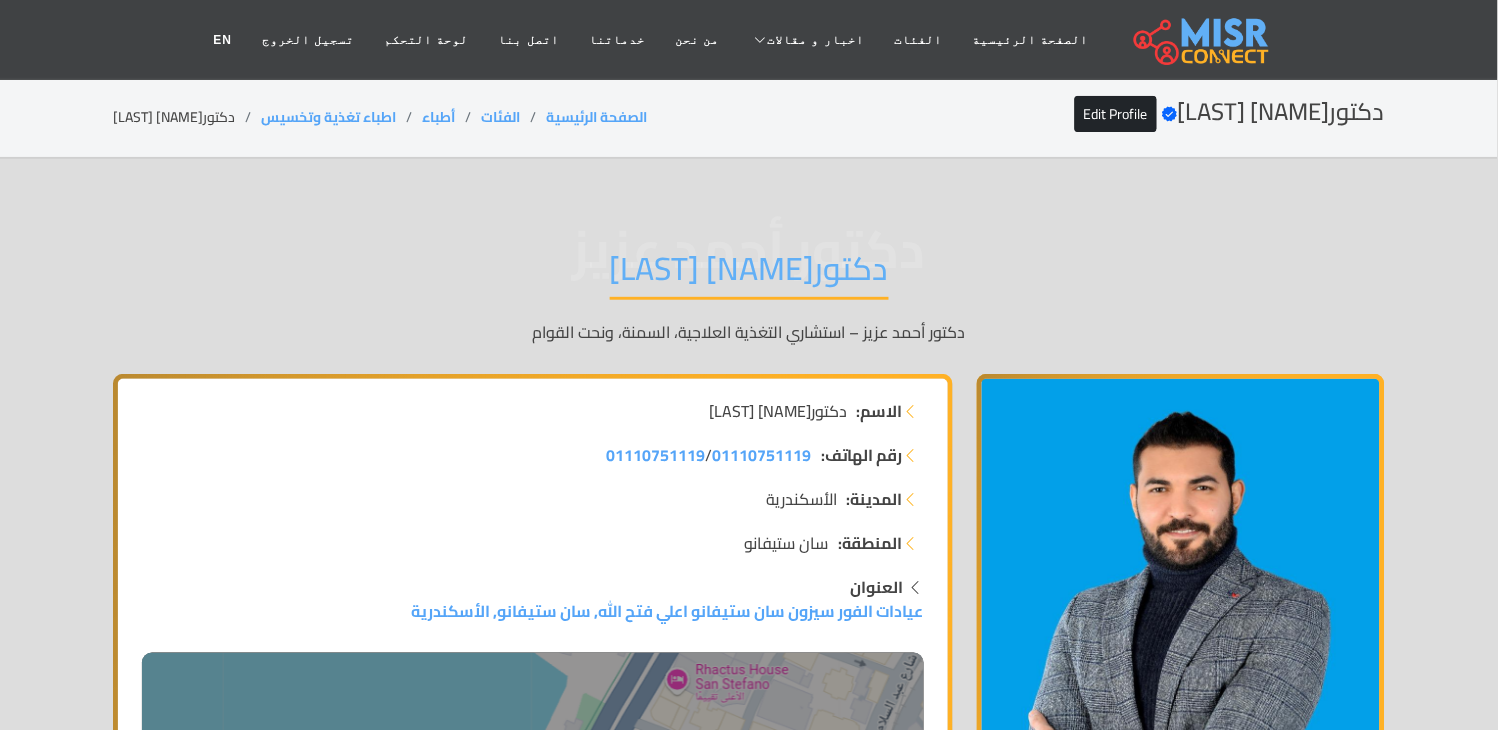 click on "دكتور احمد عزيز" at bounding box center [749, 274] 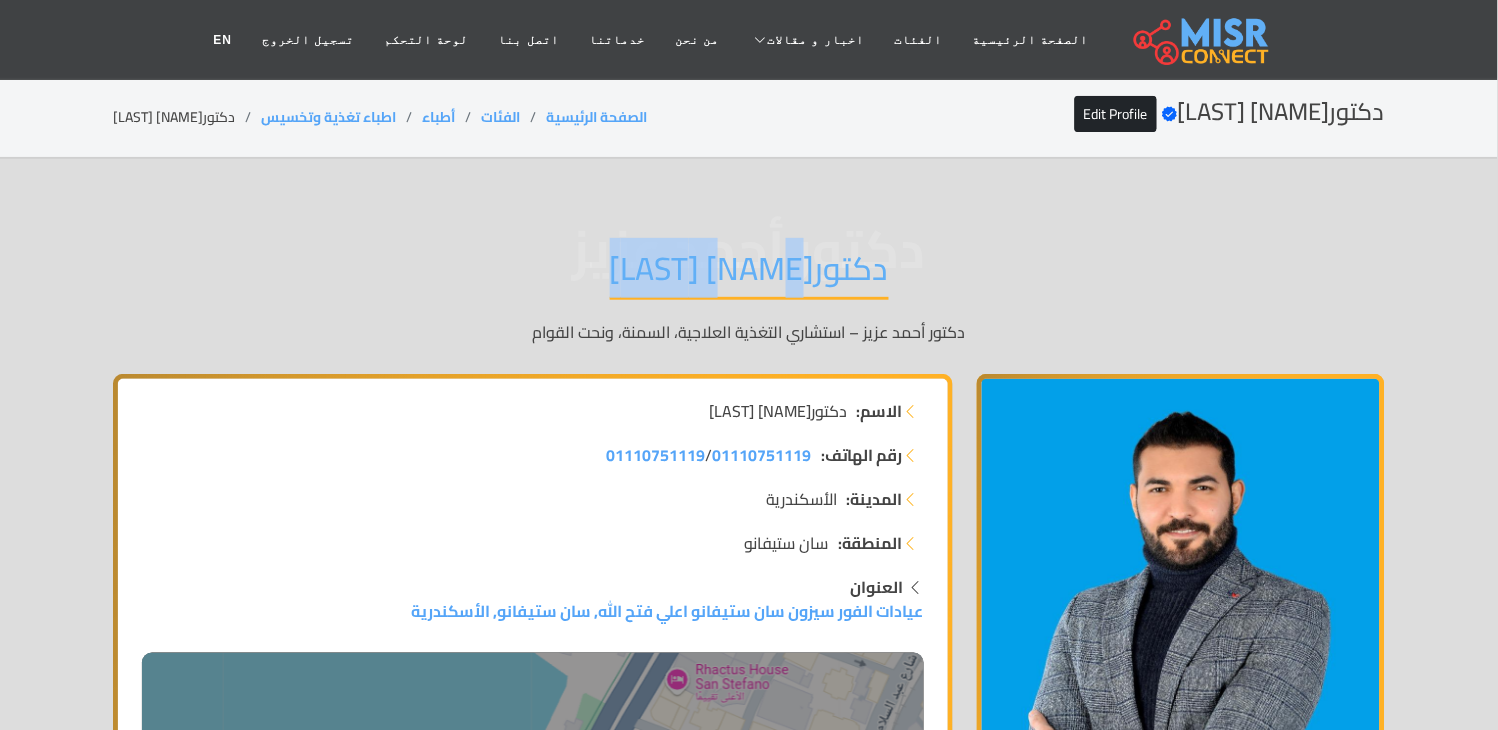 click on "دكتور احمد عزيز" at bounding box center (749, 274) 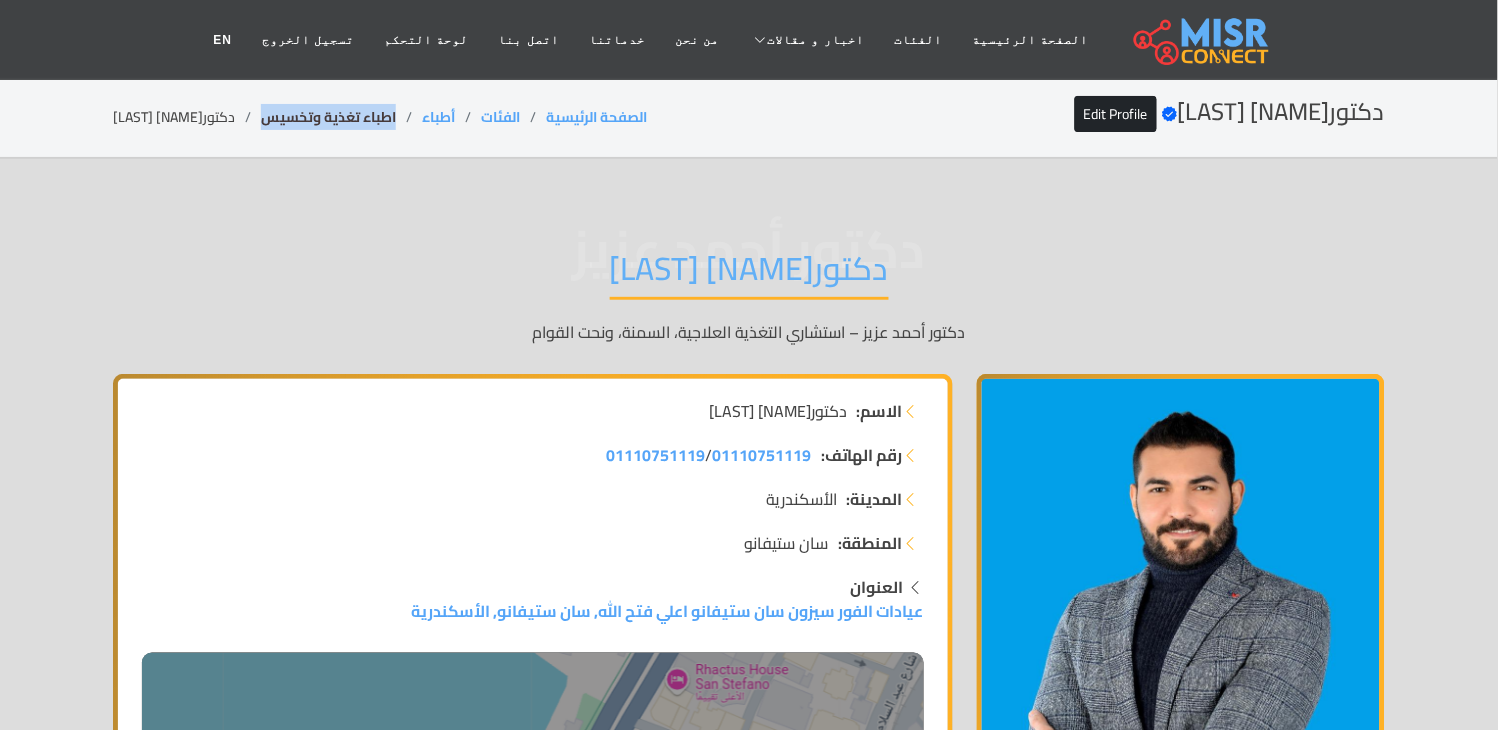 drag, startPoint x: 366, startPoint y: 122, endPoint x: 234, endPoint y: 121, distance: 132.00378 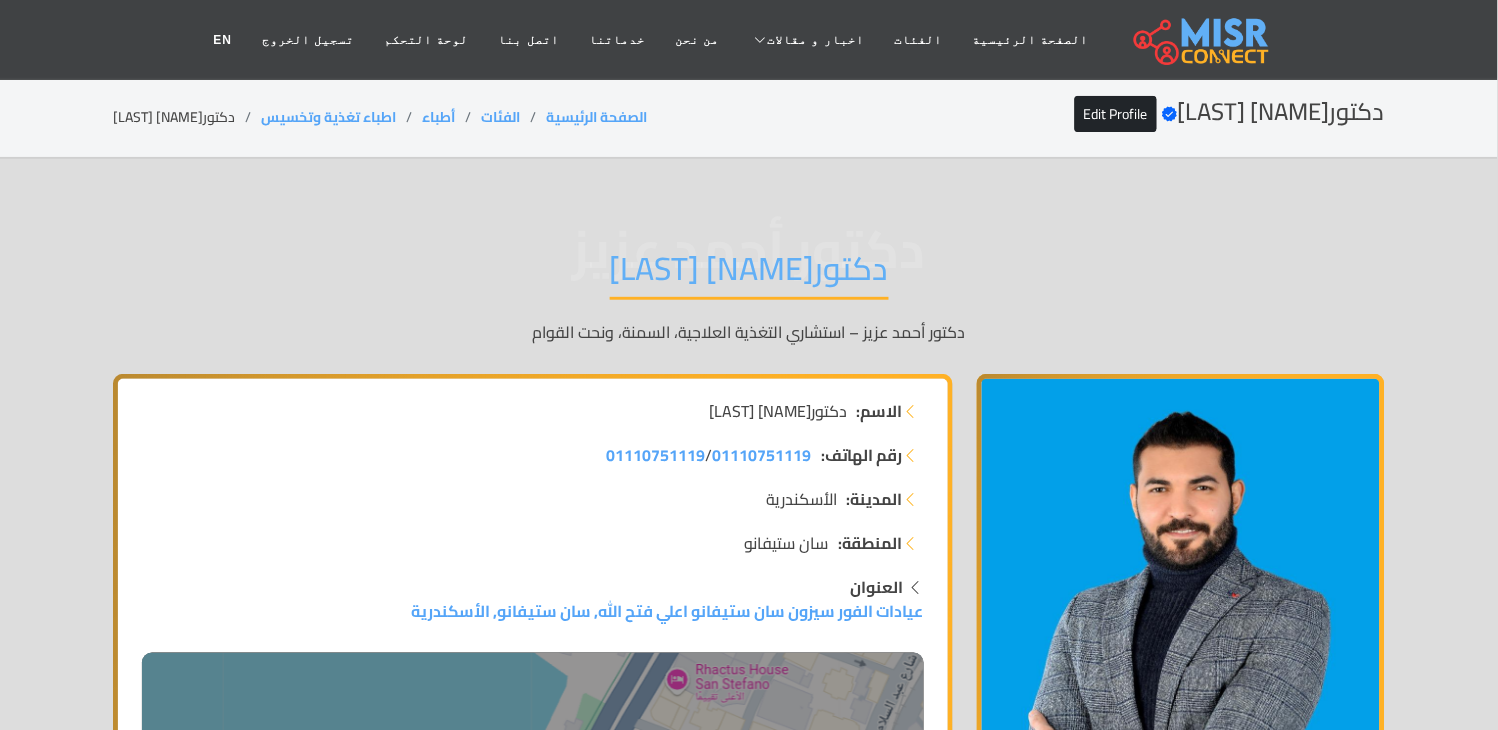 click on "دكتور احمد عزيز" at bounding box center (749, 274) 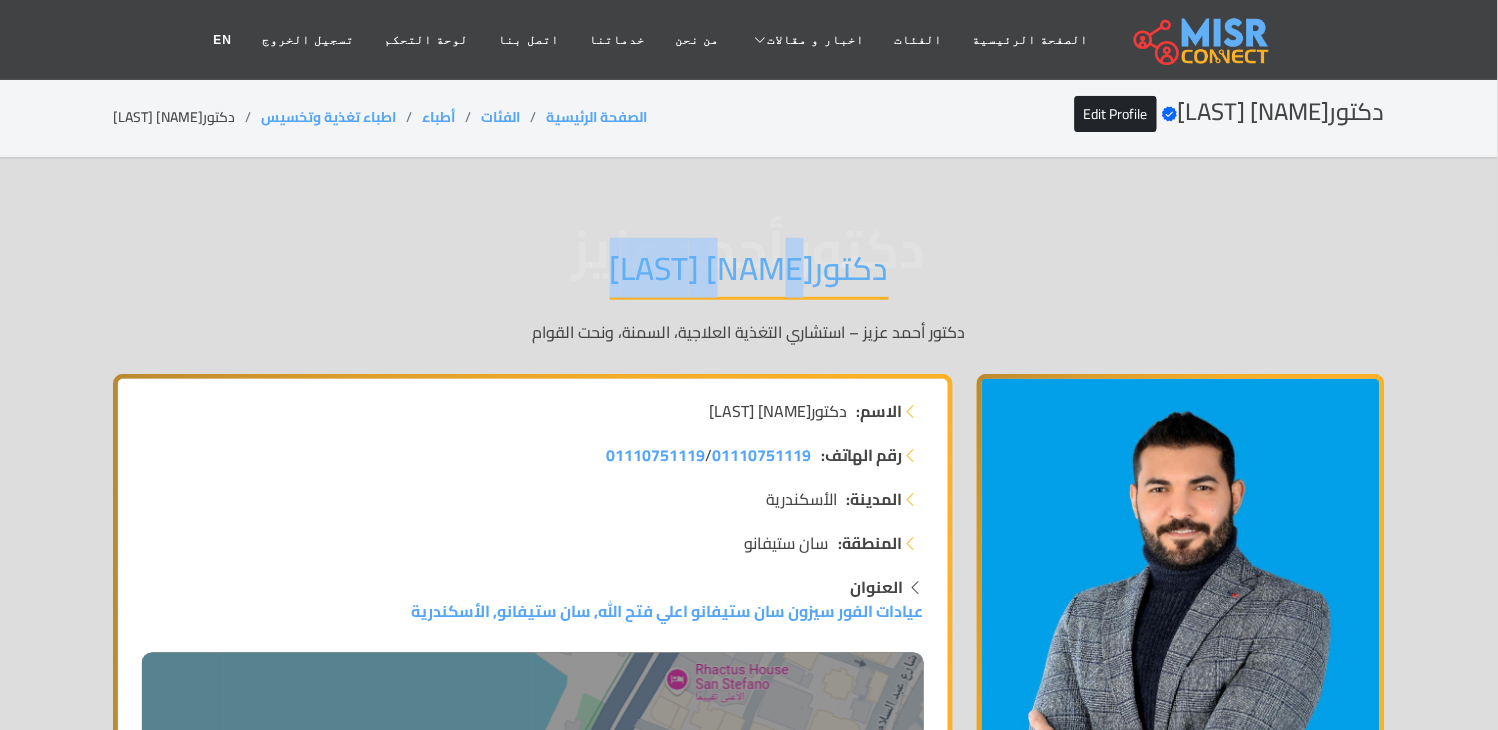 click on "دكتور احمد عزيز" at bounding box center (749, 274) 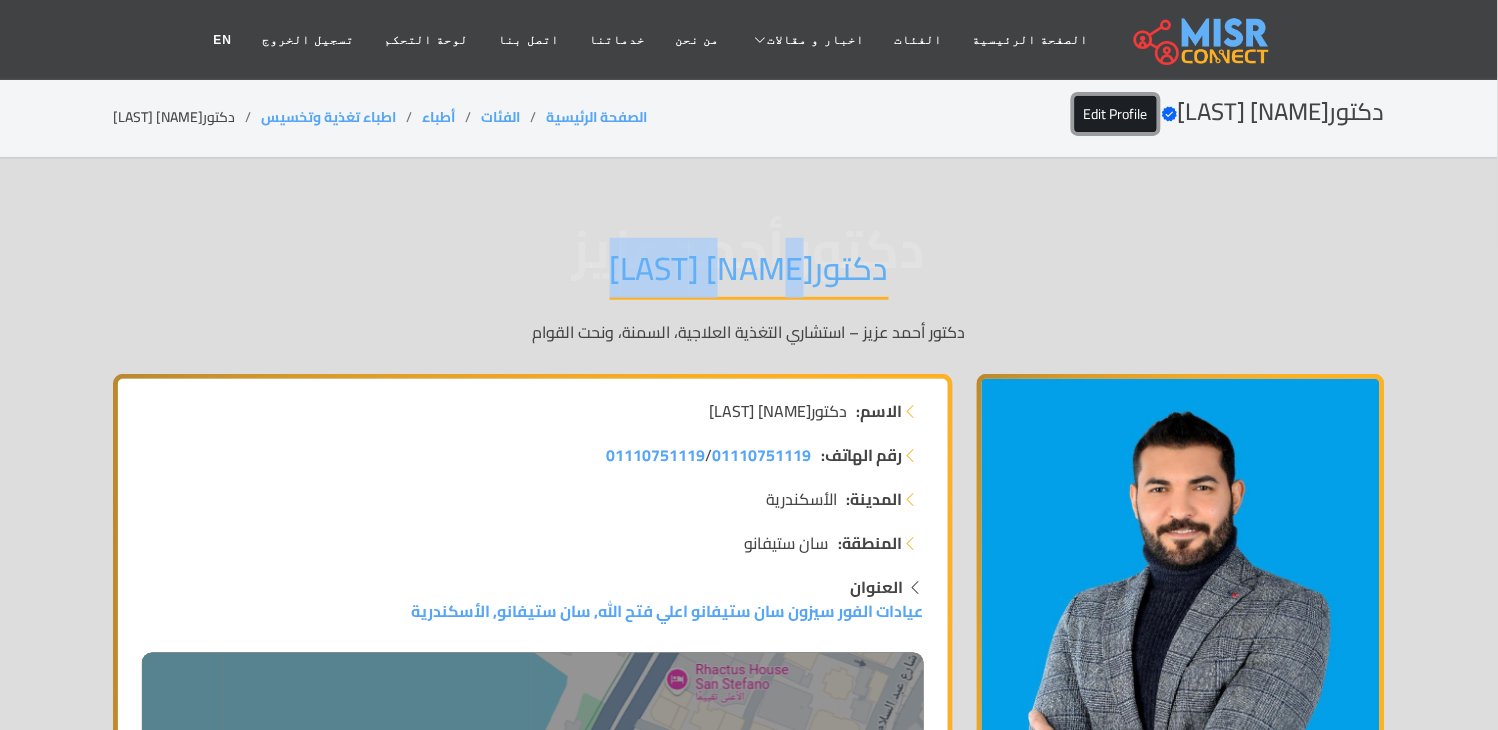 click on "Edit Profile" at bounding box center [1116, 114] 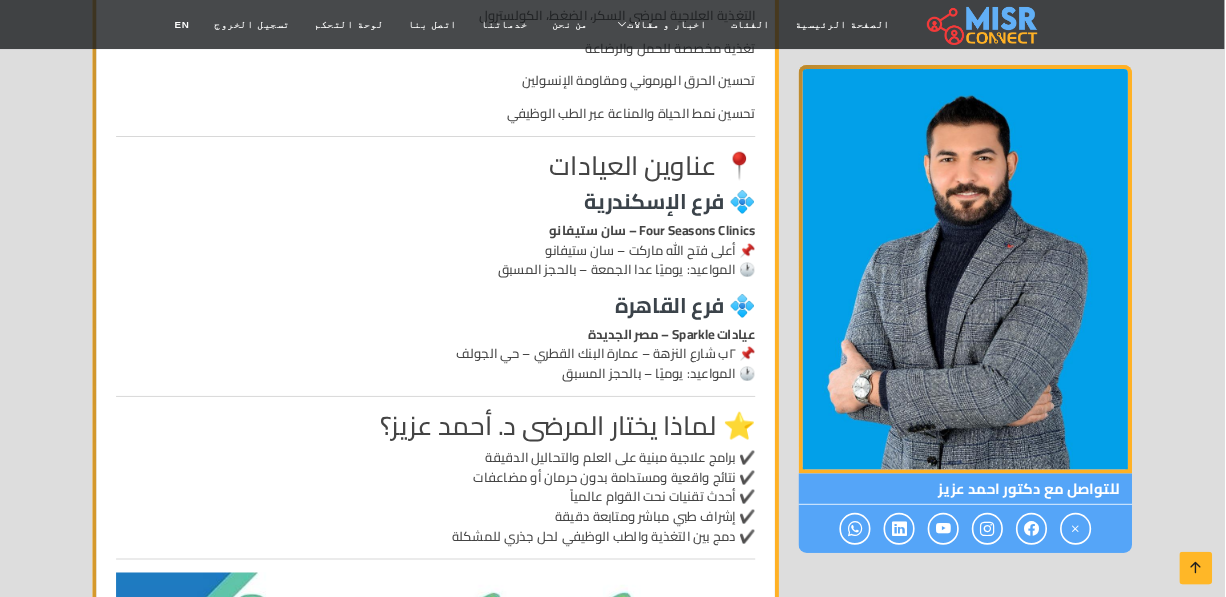 scroll, scrollTop: 2000, scrollLeft: 0, axis: vertical 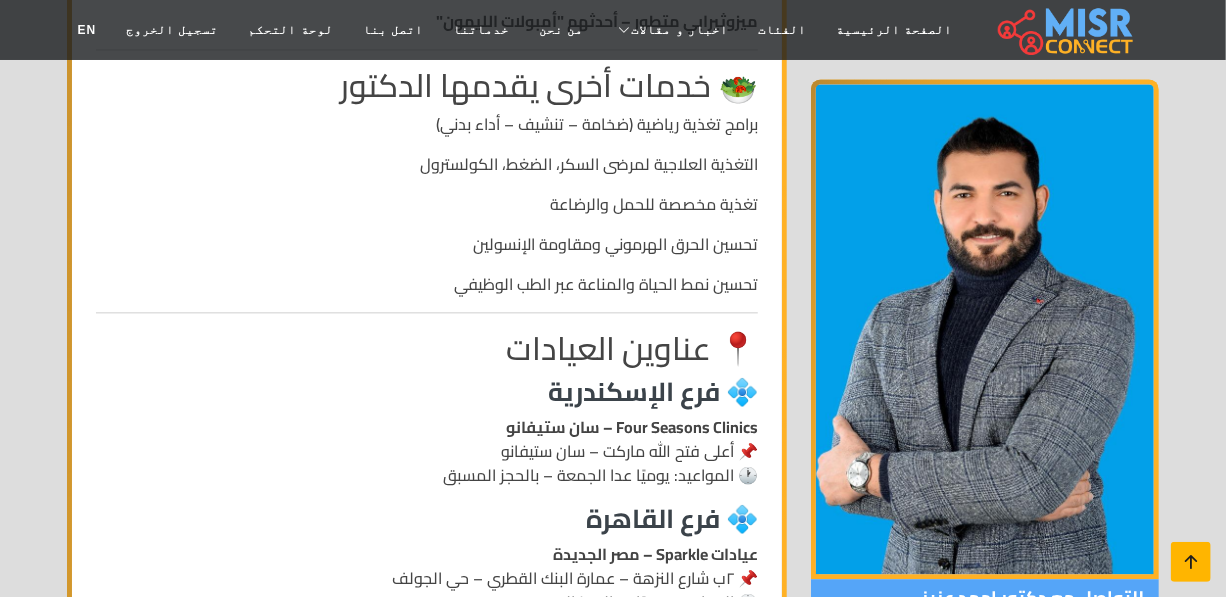 click at bounding box center [1191, 562] 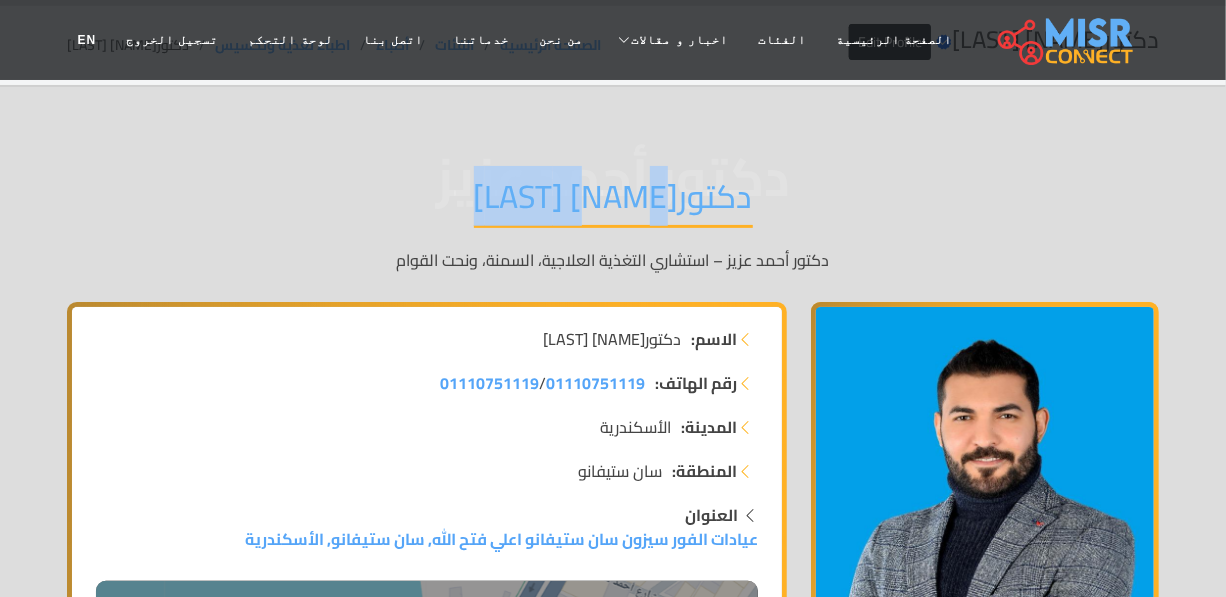 scroll, scrollTop: 0, scrollLeft: 0, axis: both 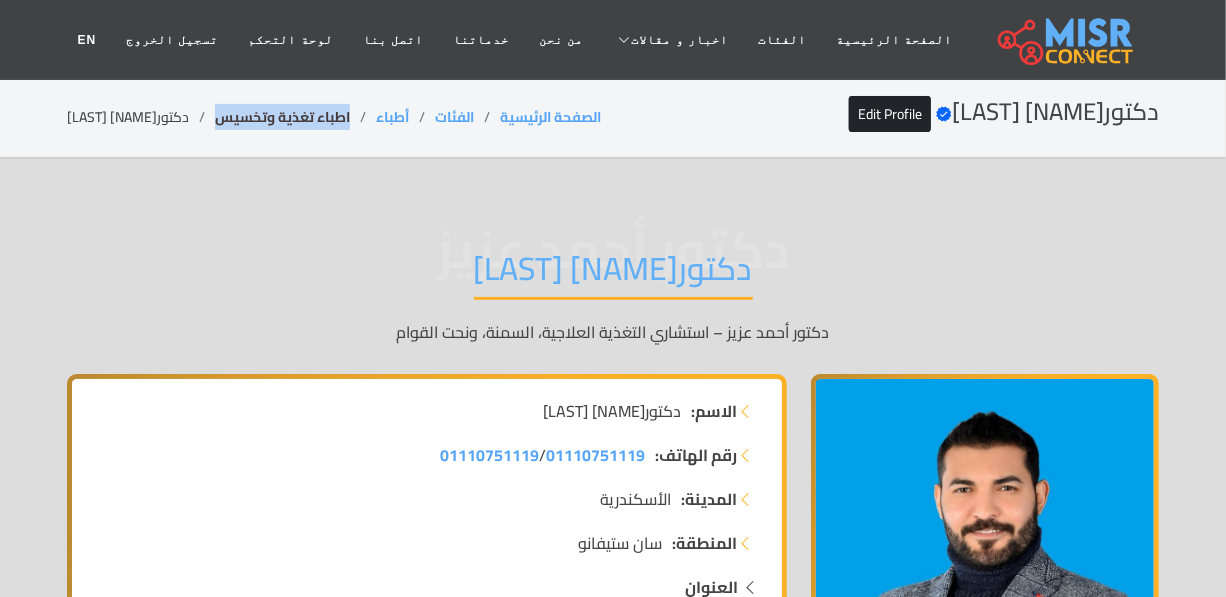 drag, startPoint x: 322, startPoint y: 114, endPoint x: 182, endPoint y: 117, distance: 140.03214 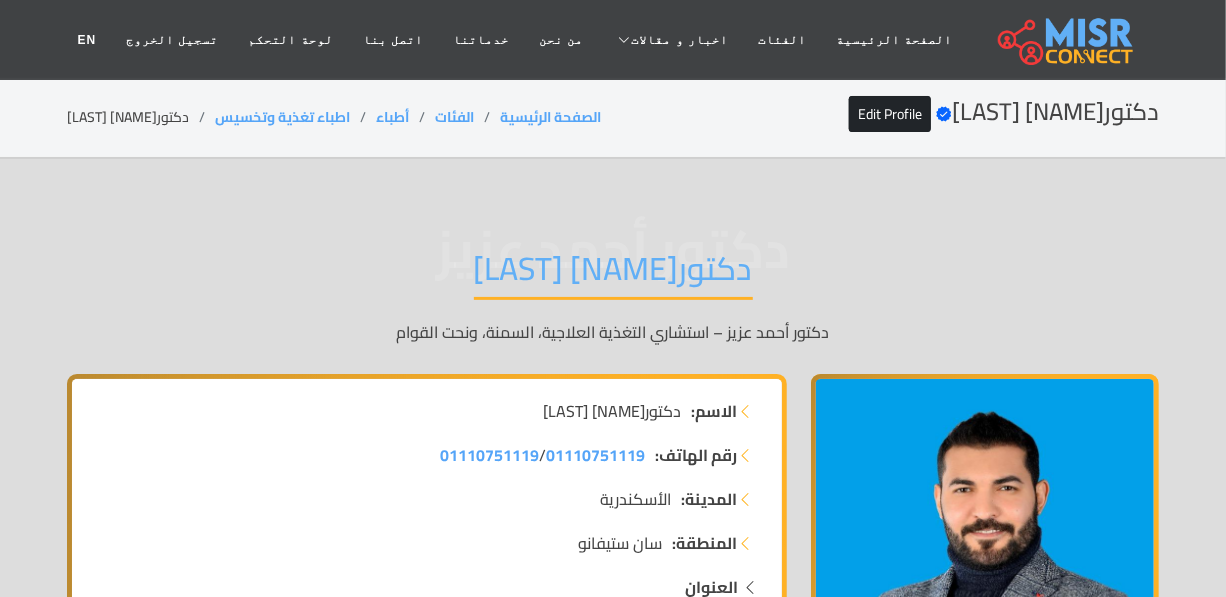 click on "دكتور احمد عزيز" at bounding box center (613, 274) 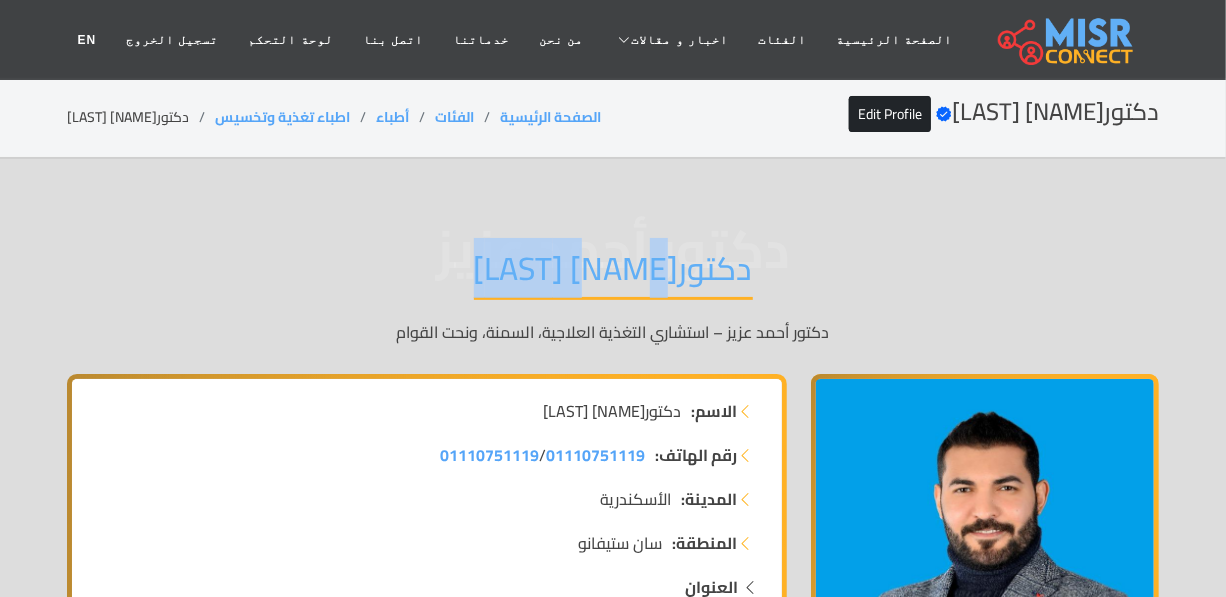 click on "دكتور احمد عزيز" at bounding box center (613, 274) 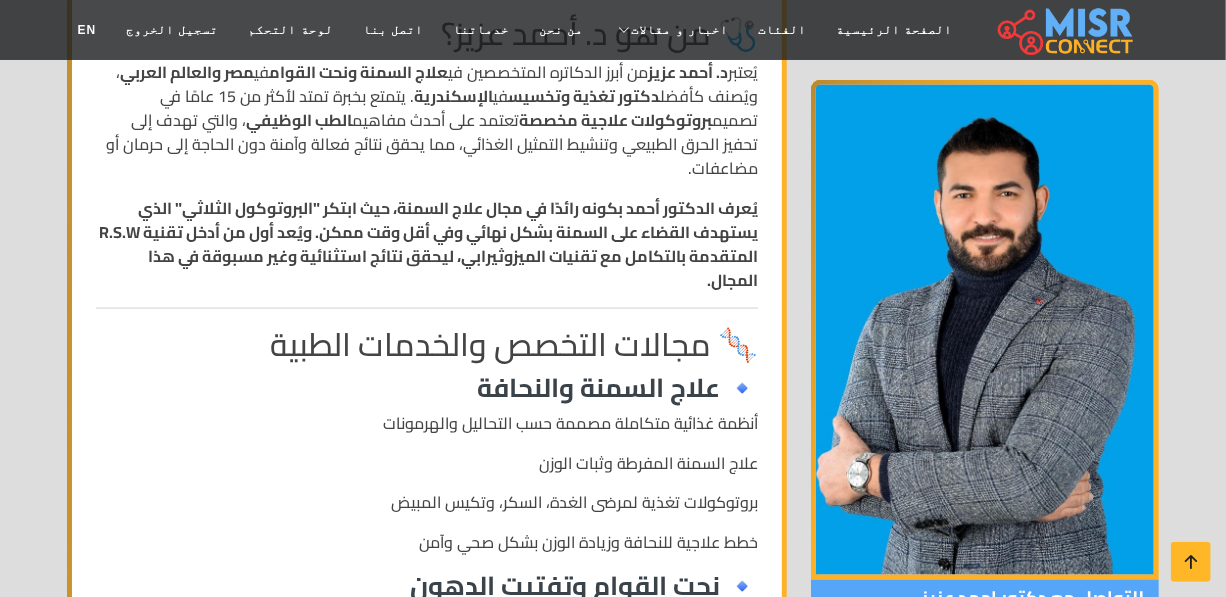 scroll, scrollTop: 1000, scrollLeft: 0, axis: vertical 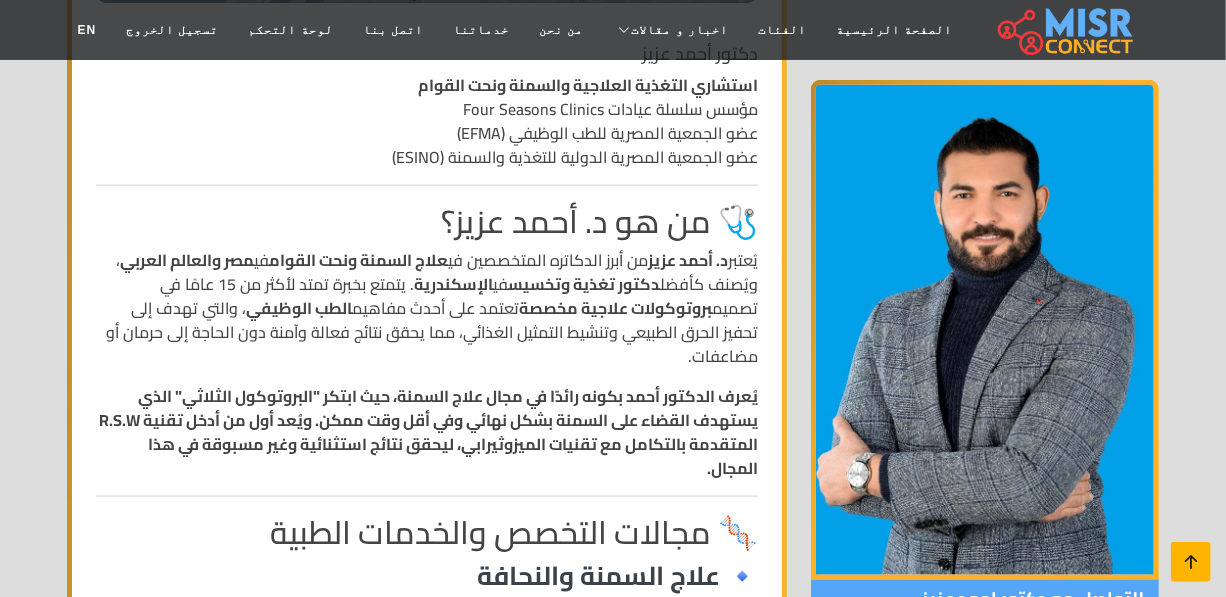 click at bounding box center (1191, 562) 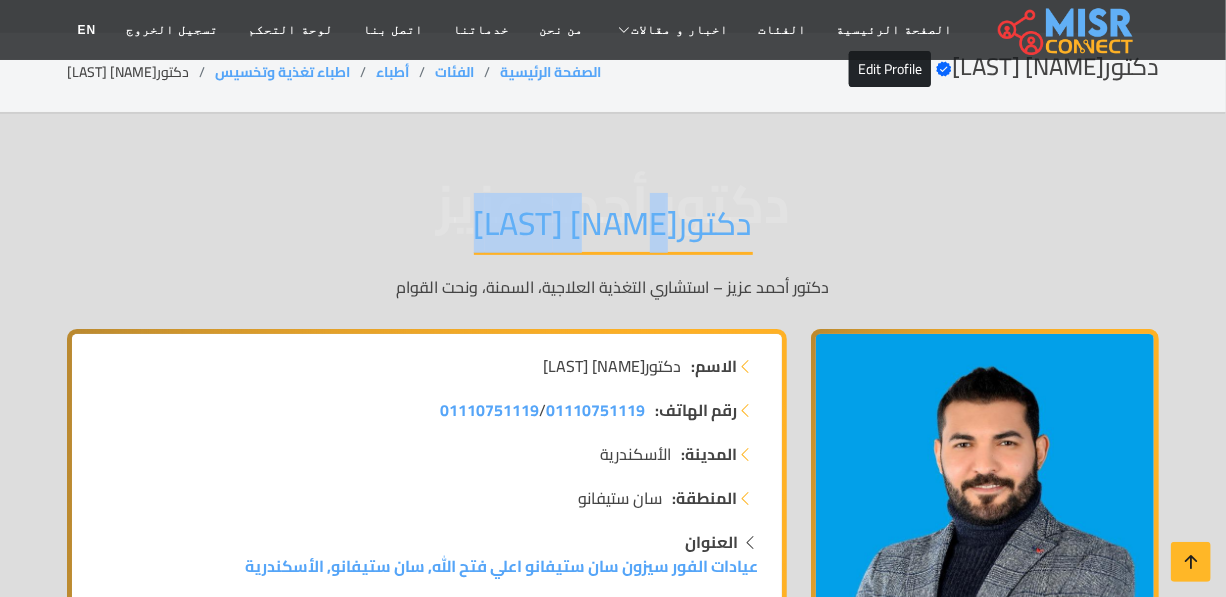 scroll, scrollTop: 0, scrollLeft: 0, axis: both 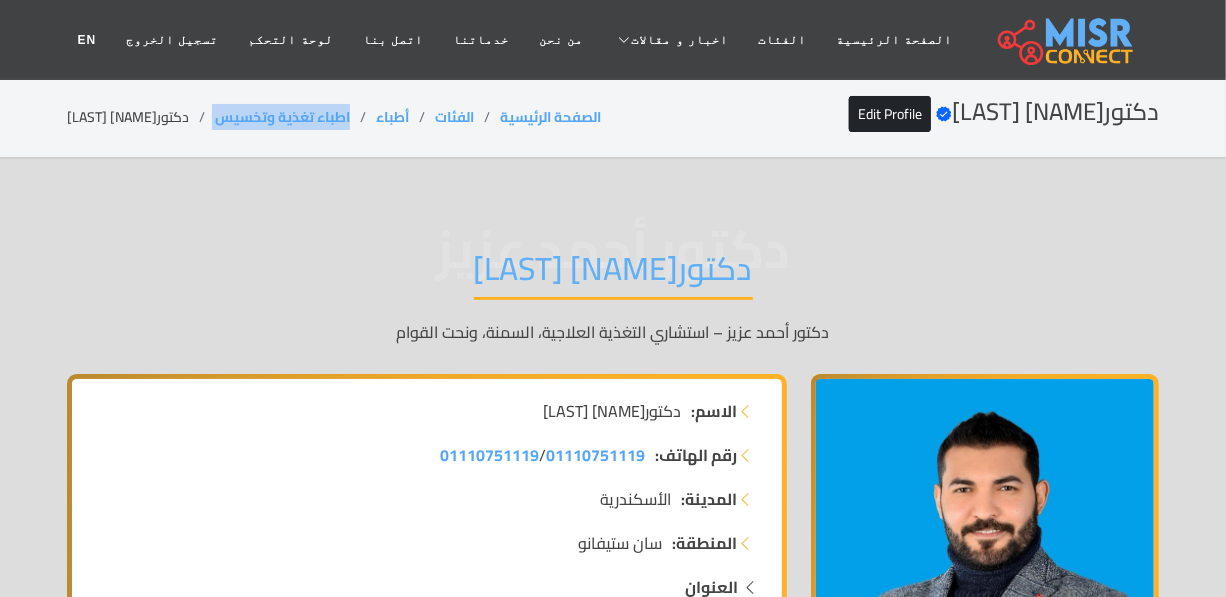 drag, startPoint x: 322, startPoint y: 112, endPoint x: 180, endPoint y: 117, distance: 142.088 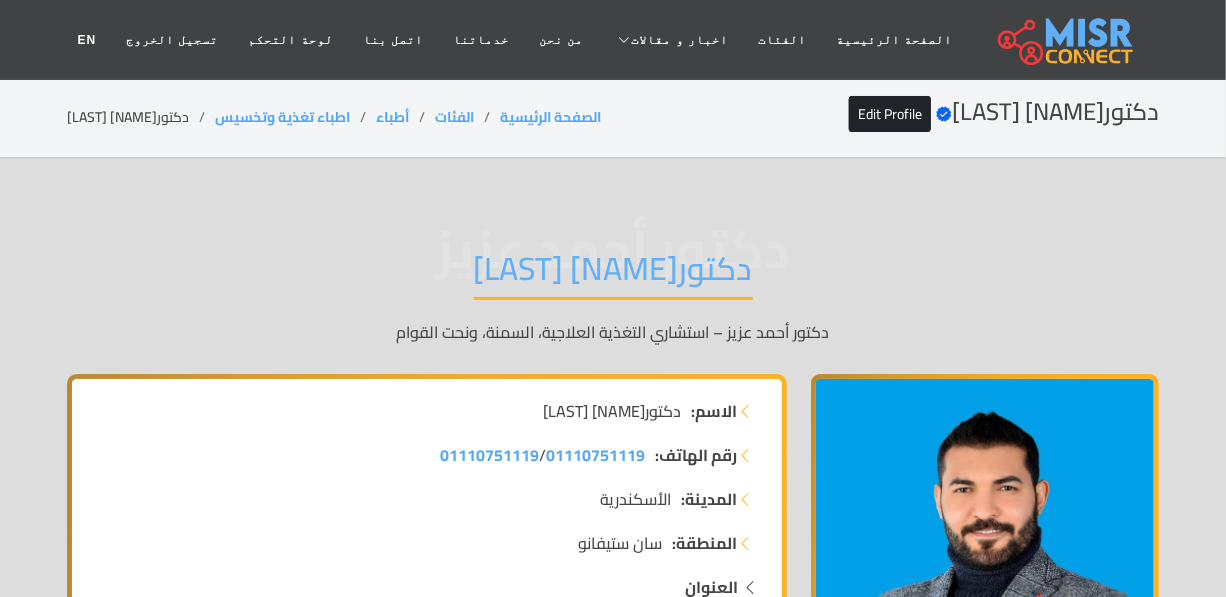 click on "دكتور احمد عزيز" at bounding box center (613, 274) 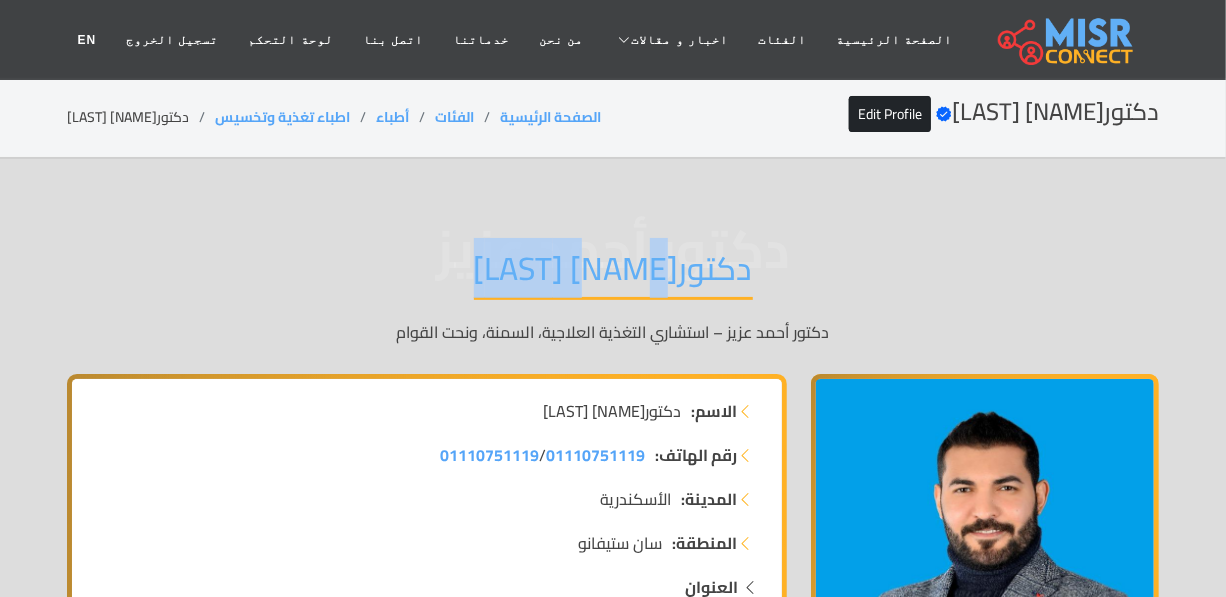 click on "دكتور احمد عزيز" at bounding box center (613, 274) 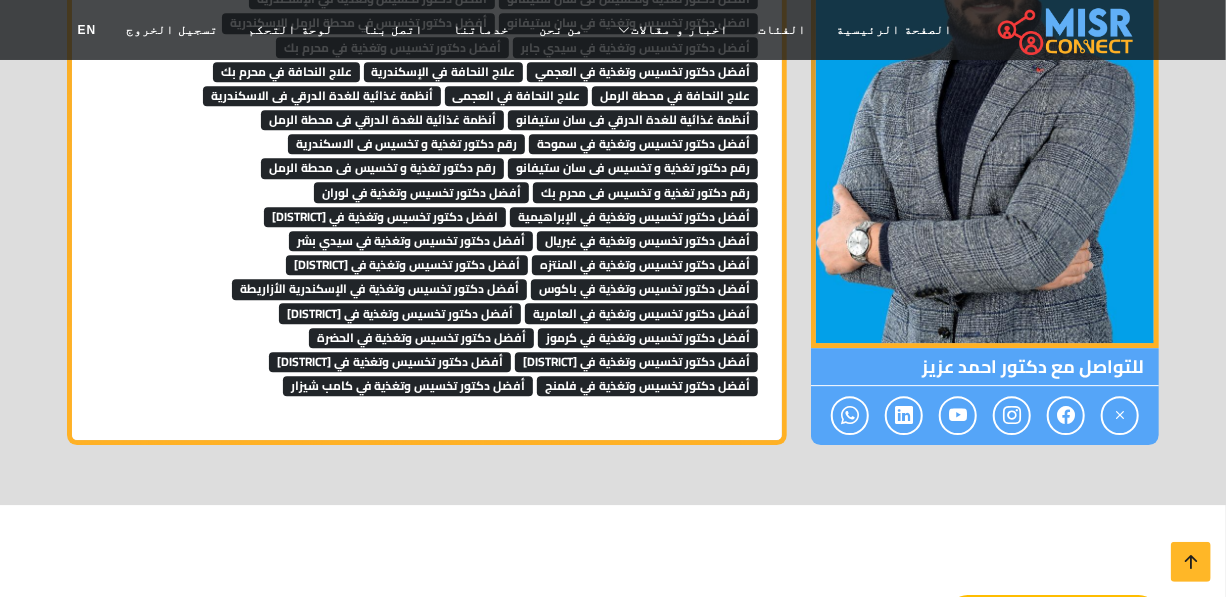 scroll, scrollTop: 5808, scrollLeft: 0, axis: vertical 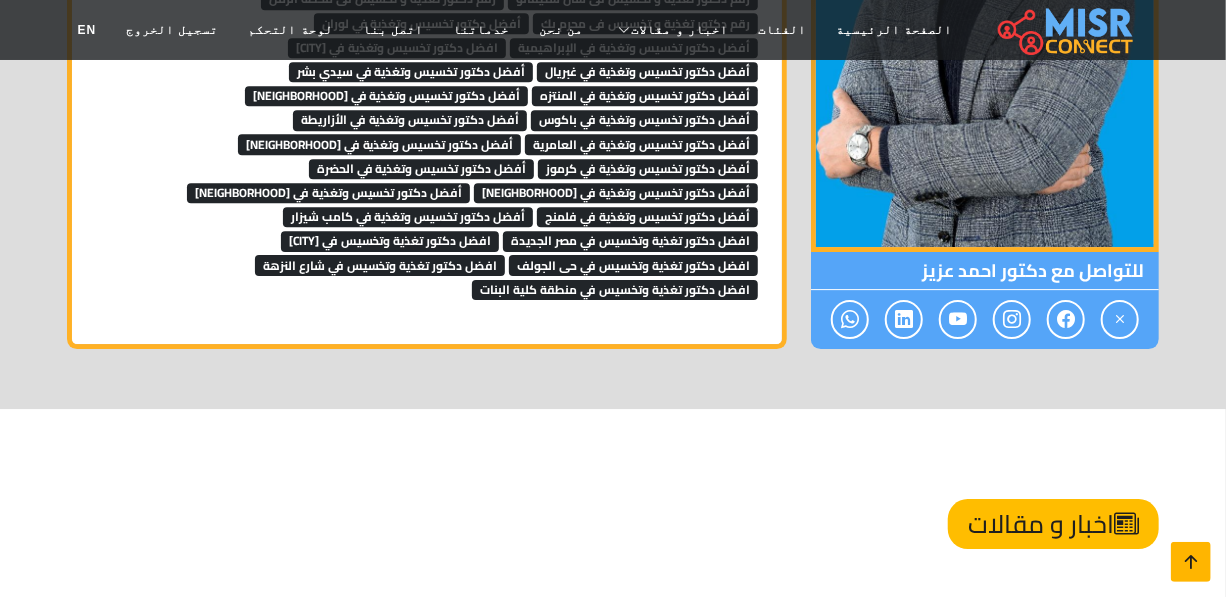 click at bounding box center [1191, 562] 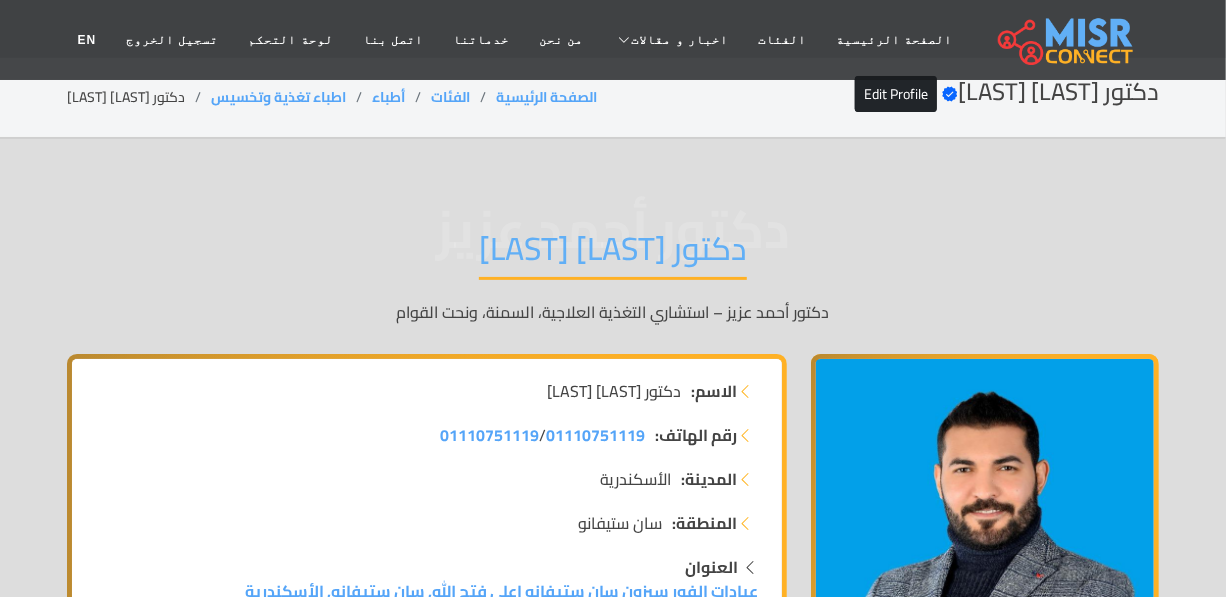 scroll, scrollTop: 0, scrollLeft: 0, axis: both 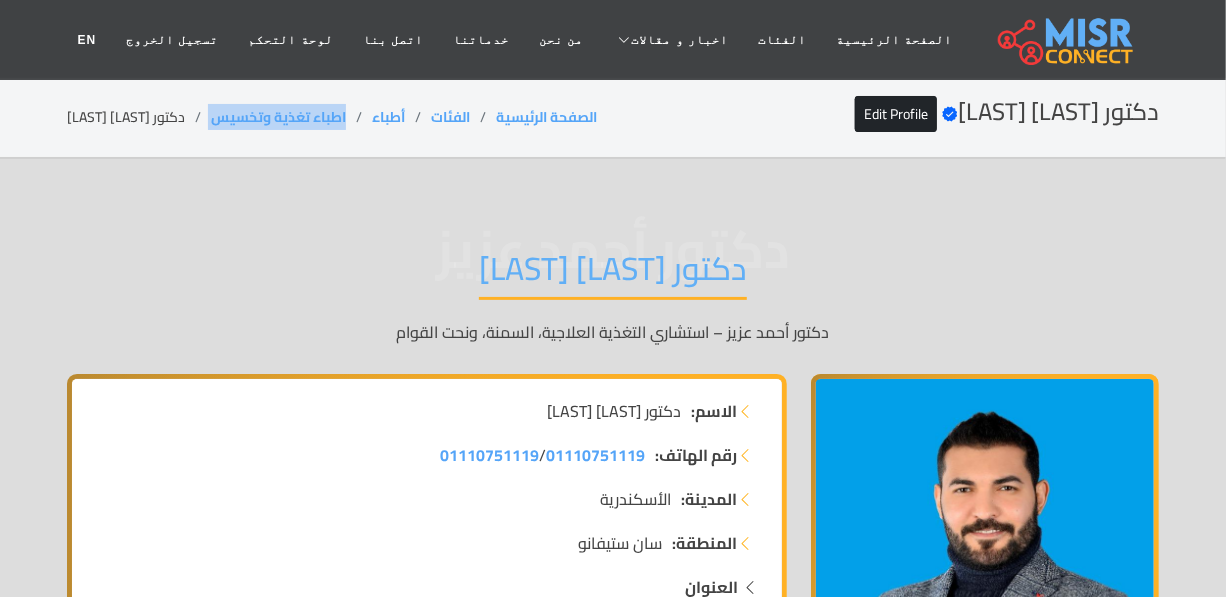 drag, startPoint x: 315, startPoint y: 116, endPoint x: 180, endPoint y: 118, distance: 135.01482 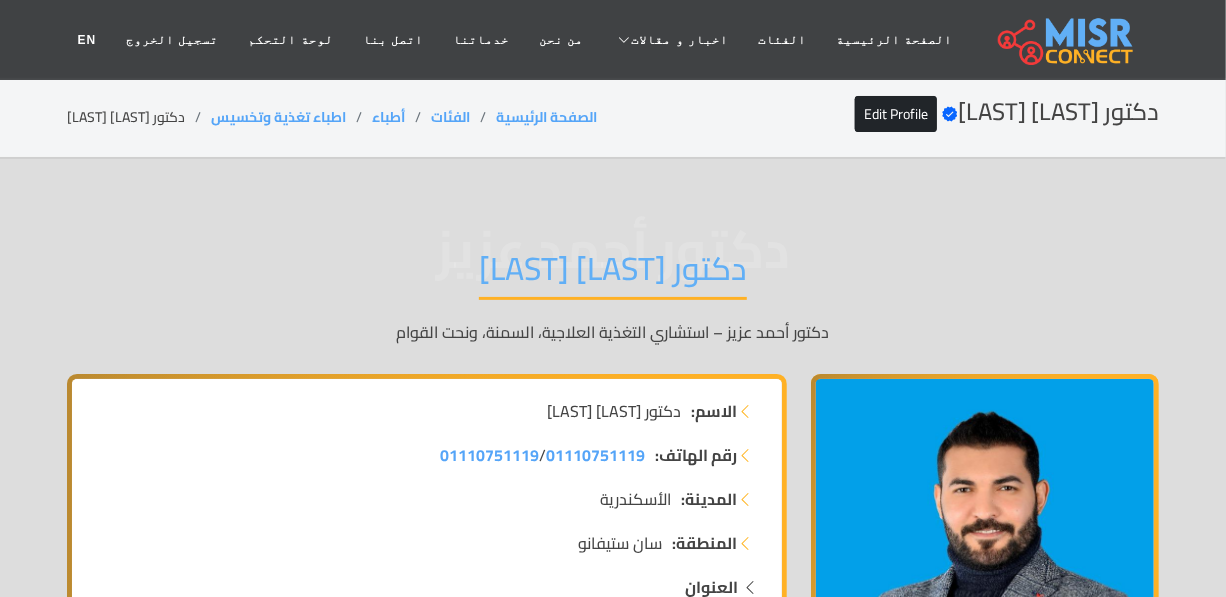 click on "دكتور [FIRST] [LAST]" at bounding box center [613, 274] 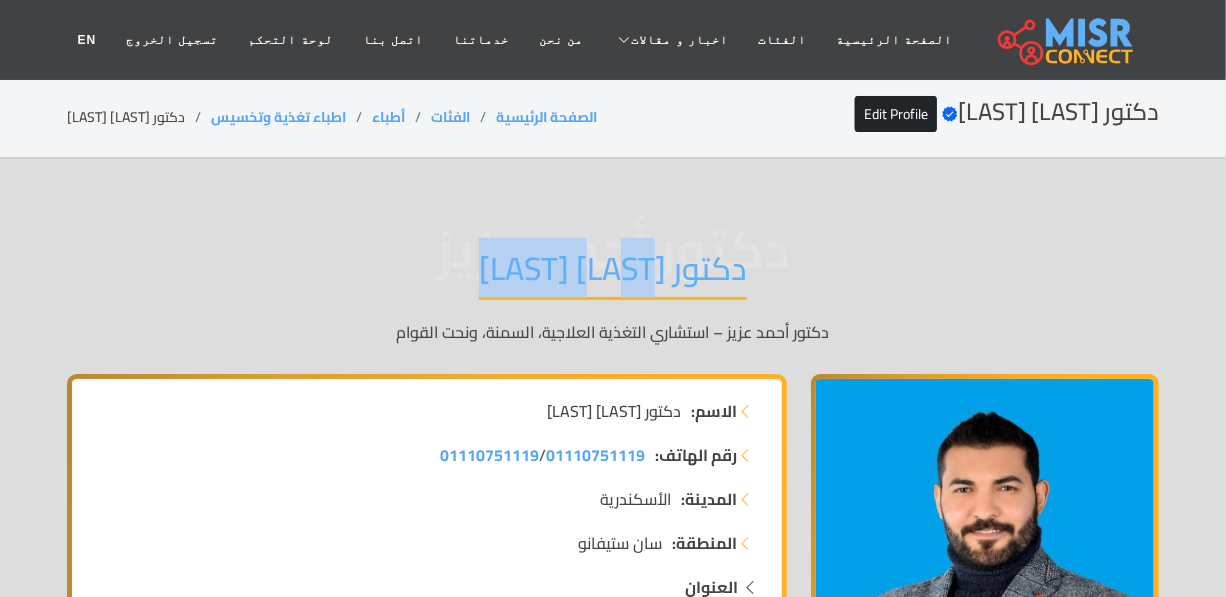 click on "دكتور [NAME] [LAST]" at bounding box center [613, 274] 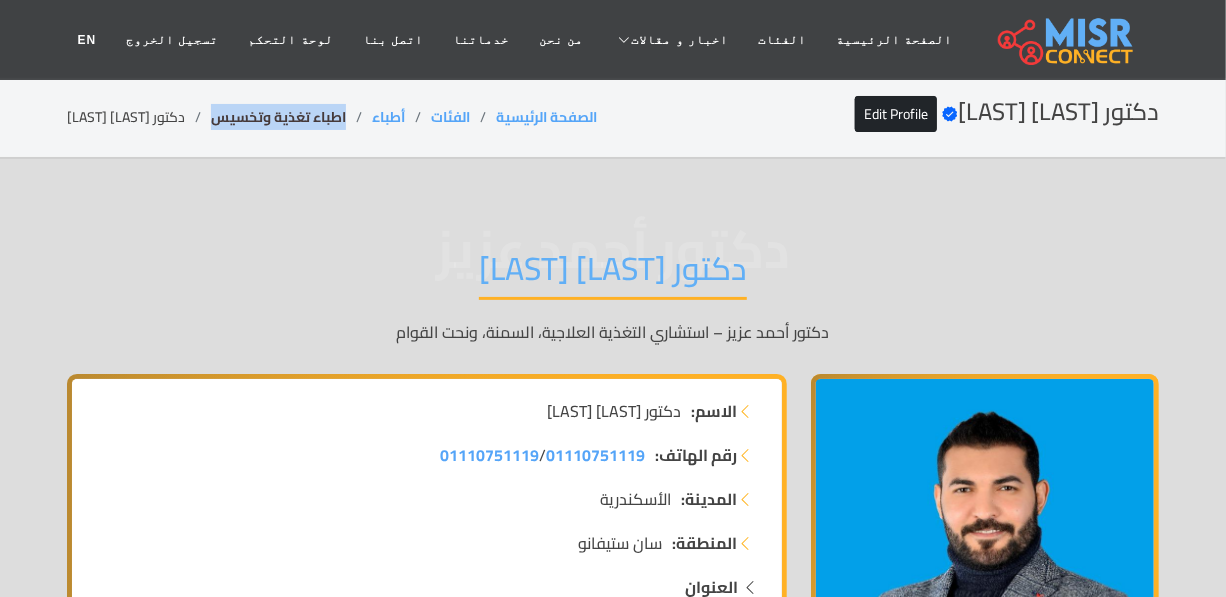drag, startPoint x: 316, startPoint y: 120, endPoint x: 184, endPoint y: 118, distance: 132.01515 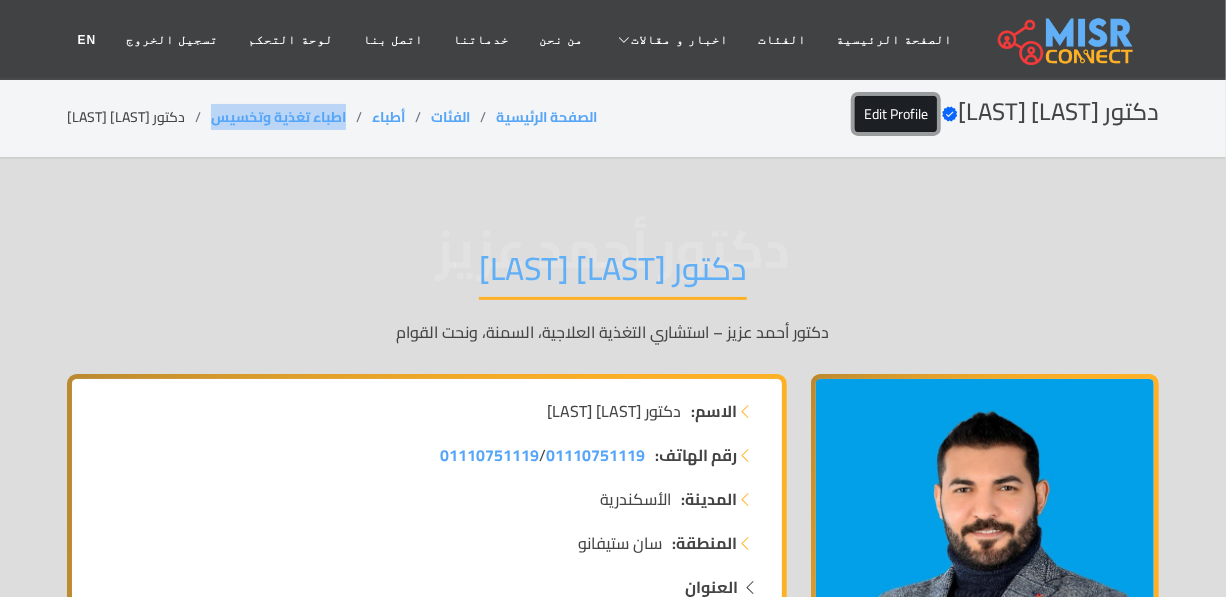 click on "Edit Profile" at bounding box center (896, 114) 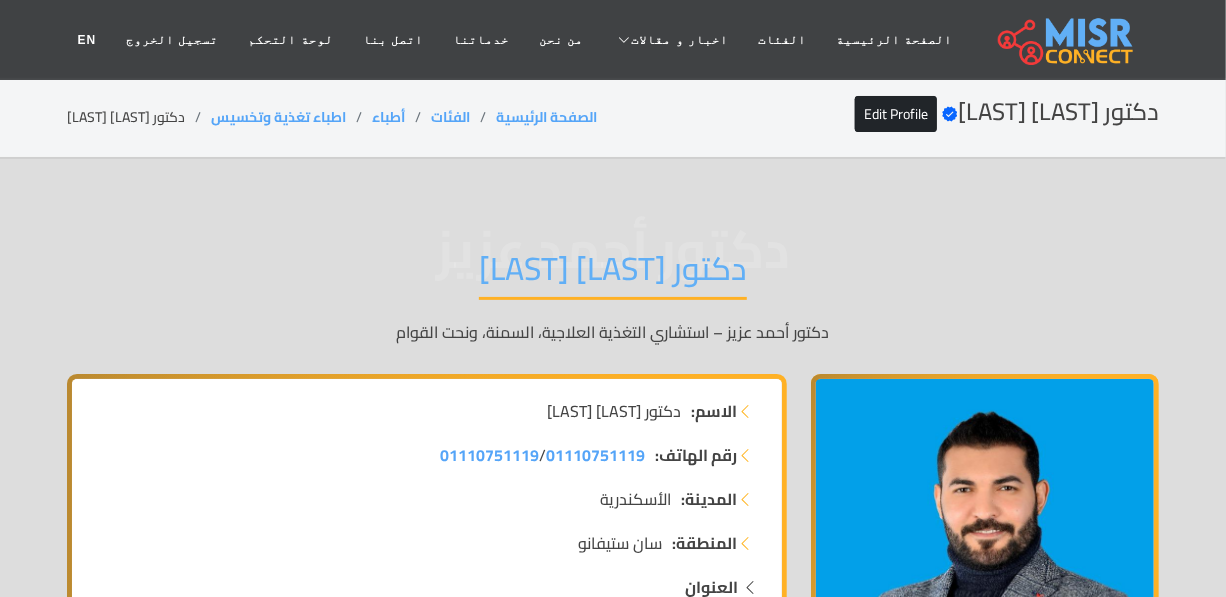 click on "دكتور [FIRST] [LAST]" at bounding box center (613, 274) 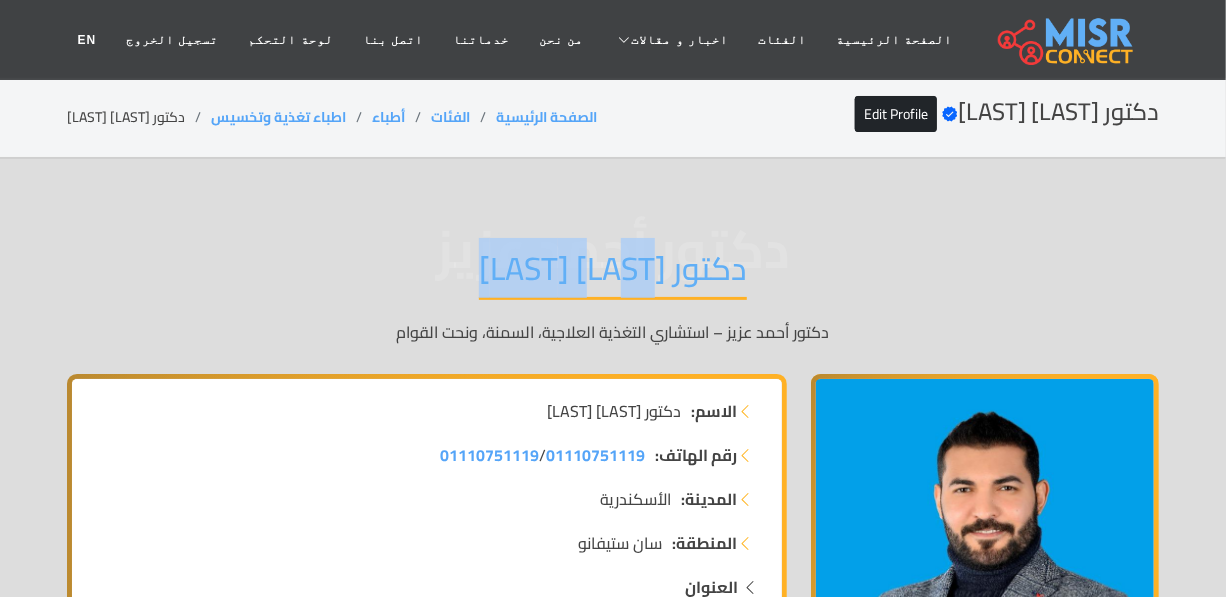 click on "دكتور [FIRST] [LAST]" at bounding box center (613, 274) 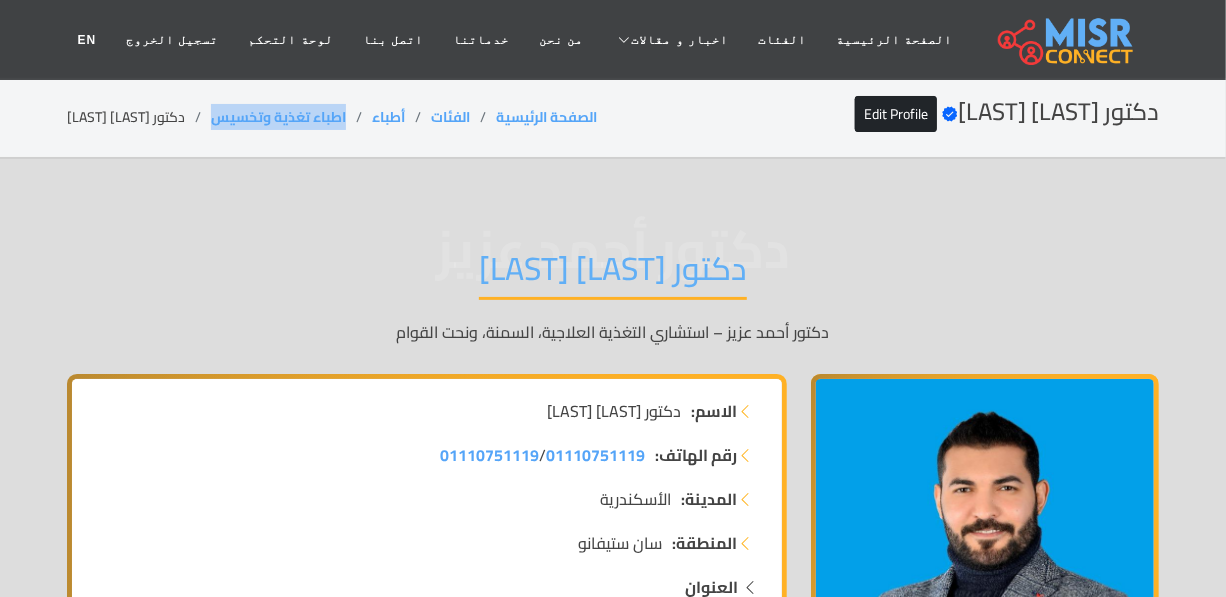 drag, startPoint x: 319, startPoint y: 113, endPoint x: 182, endPoint y: 131, distance: 138.17743 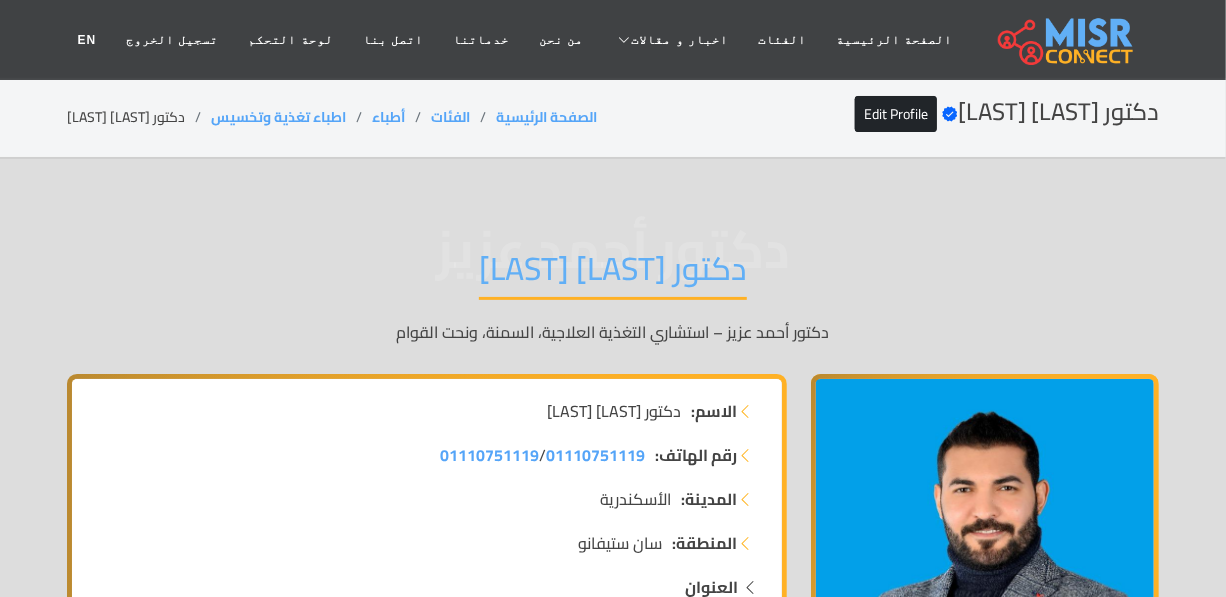 click on "دكتور احمد عزيز" at bounding box center [613, 274] 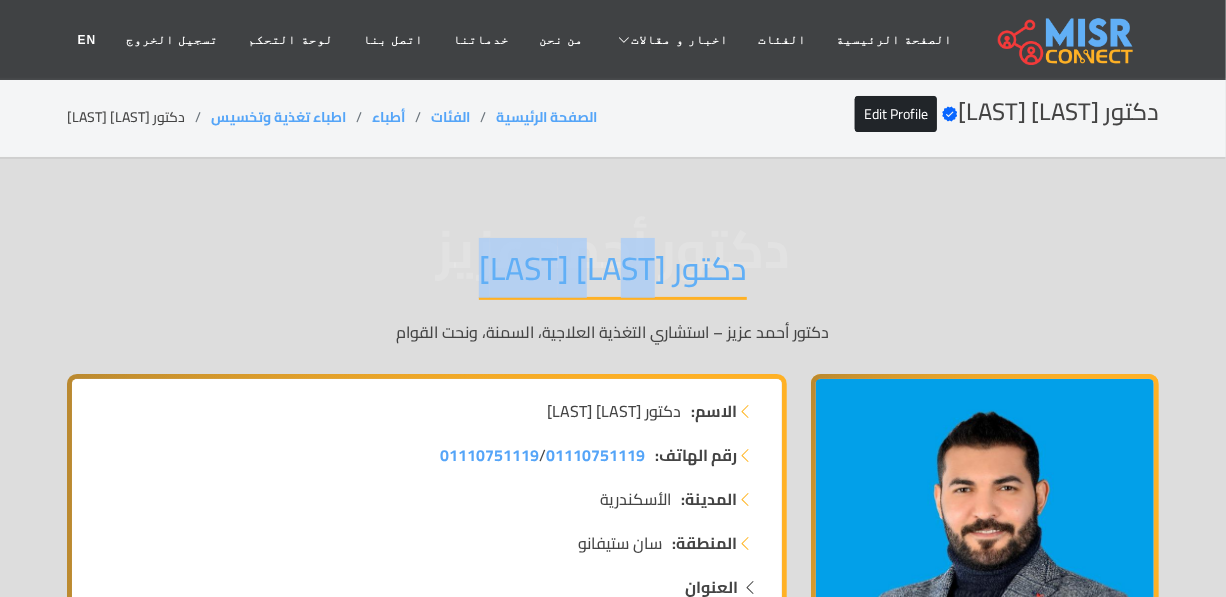 click on "دكتور احمد عزيز" at bounding box center (613, 274) 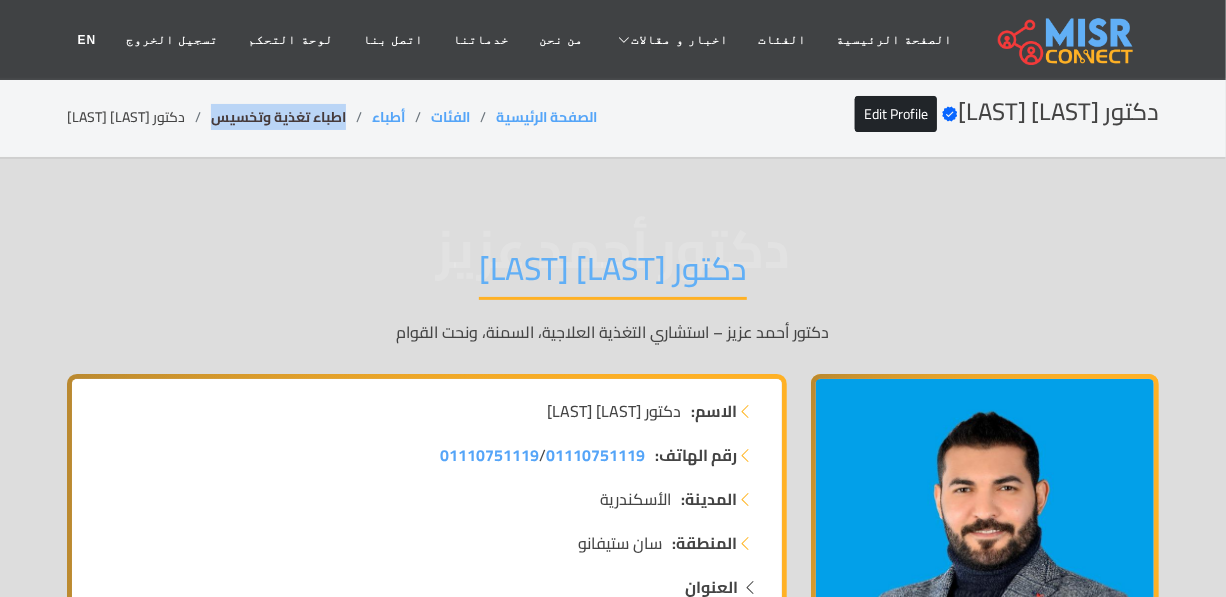 drag, startPoint x: 310, startPoint y: 118, endPoint x: 184, endPoint y: 118, distance: 126 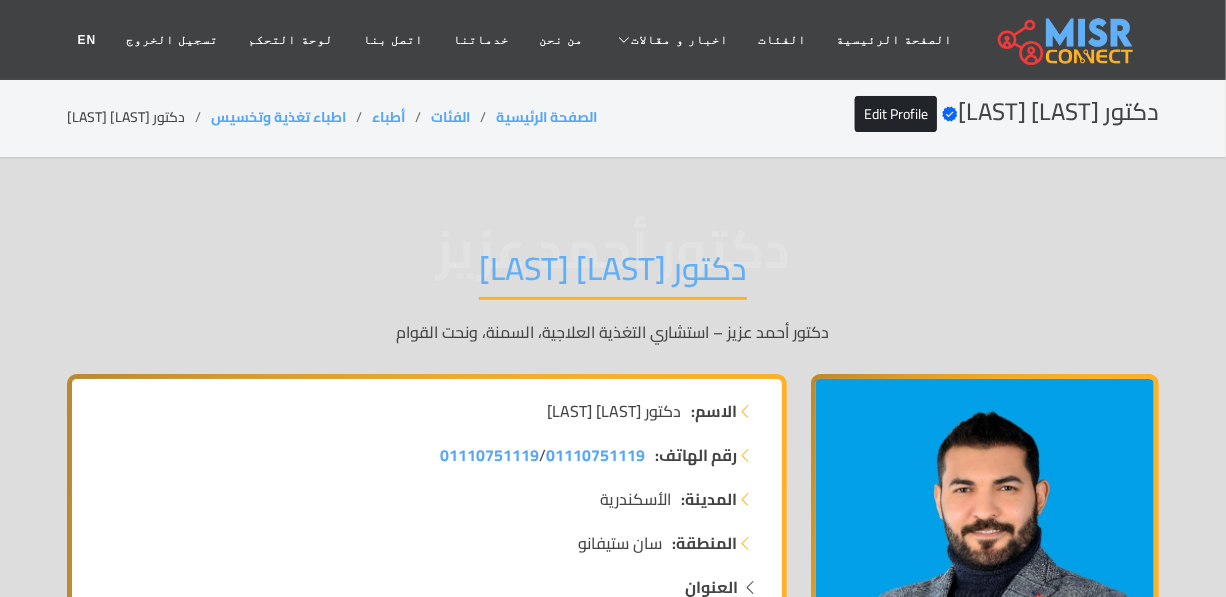 click on "دكتور احمد عزيز" at bounding box center (613, 274) 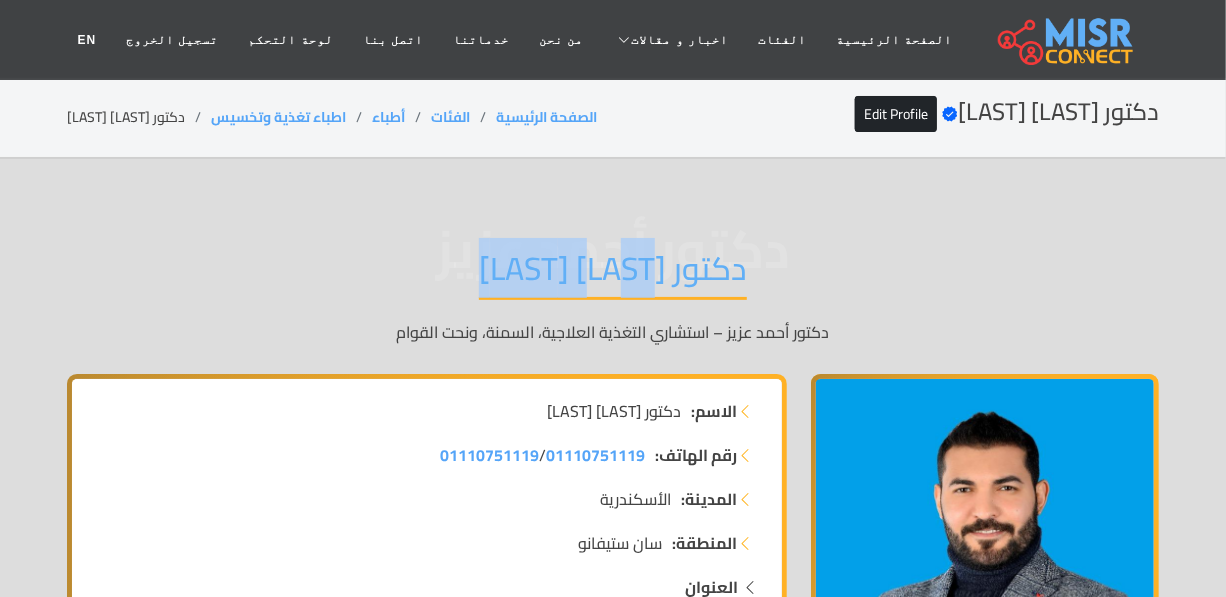 click on "دكتور احمد عزيز" at bounding box center (613, 274) 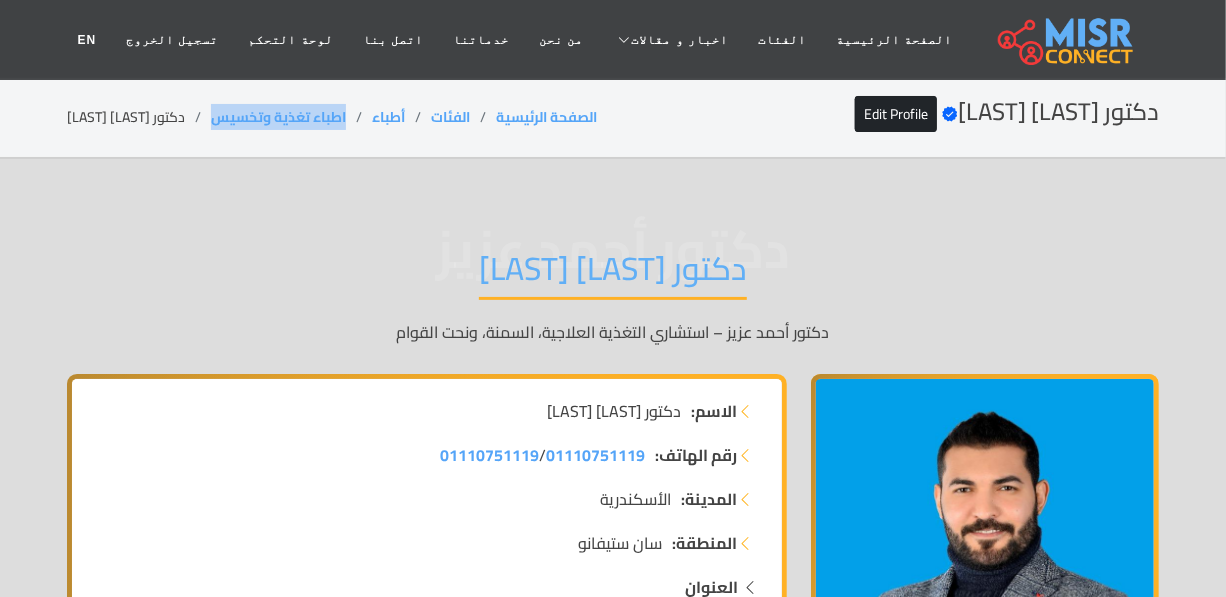 drag, startPoint x: 320, startPoint y: 109, endPoint x: 186, endPoint y: 130, distance: 135.63554 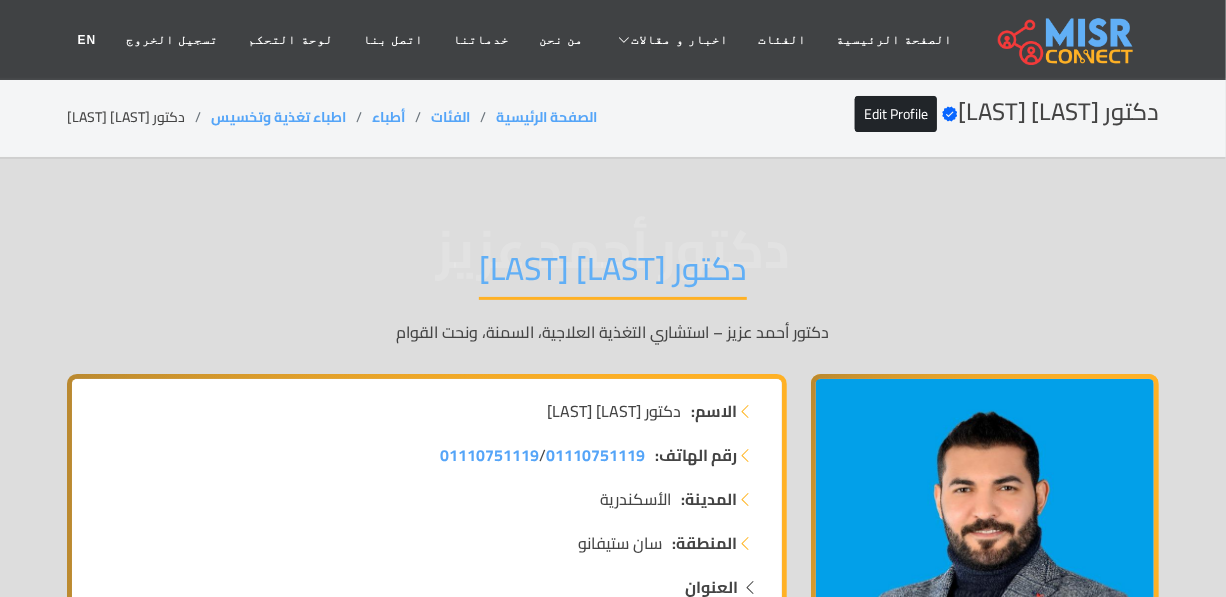 click on "دكتور احمد عزيز" at bounding box center (613, 274) 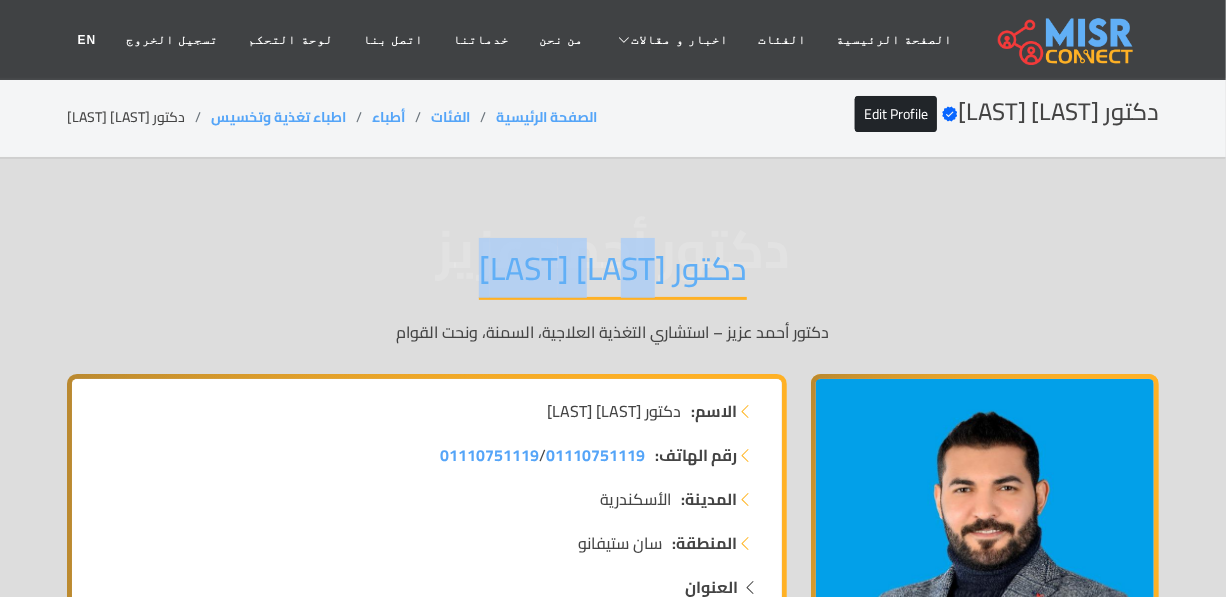 click on "دكتور احمد عزيز" at bounding box center (613, 274) 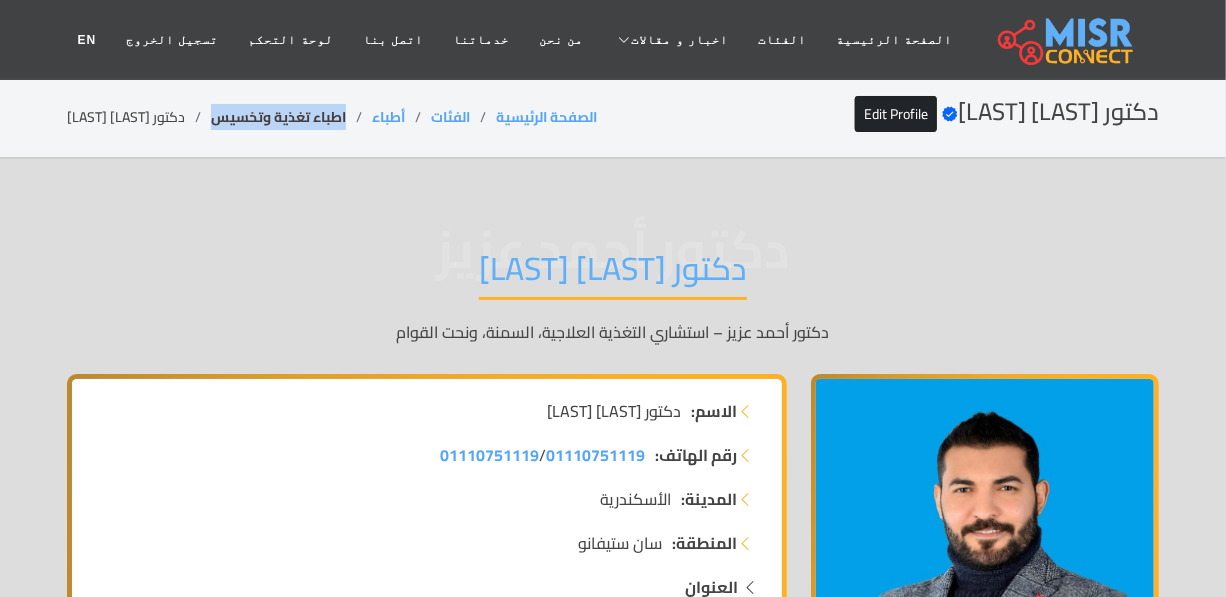 drag, startPoint x: 320, startPoint y: 112, endPoint x: 181, endPoint y: 126, distance: 139.70326 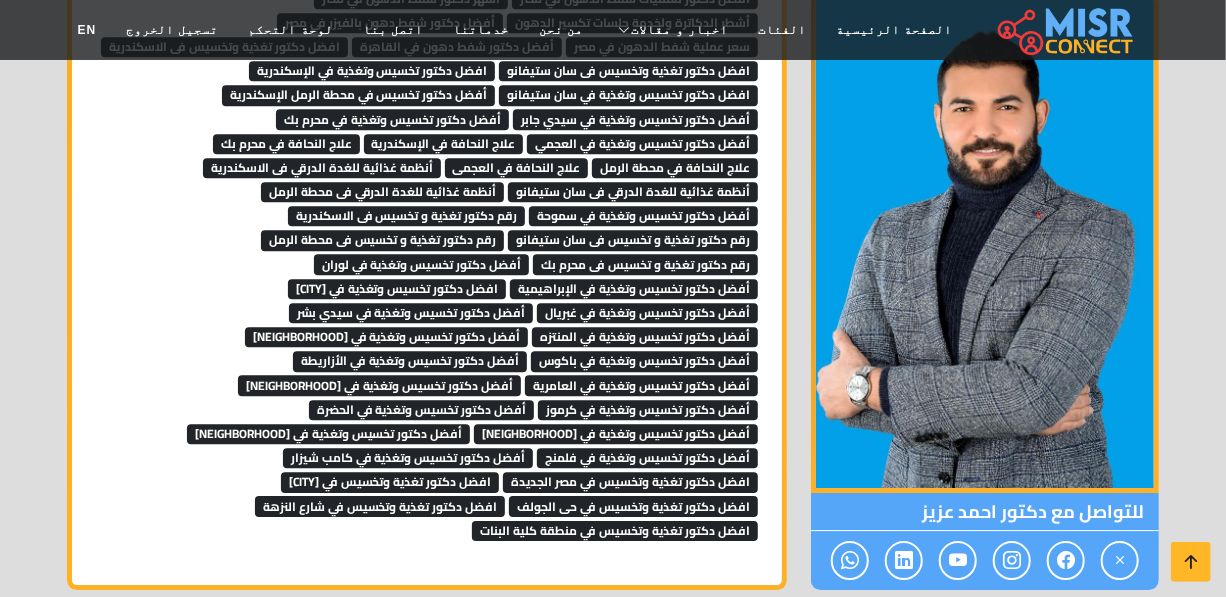 scroll, scrollTop: 6000, scrollLeft: 0, axis: vertical 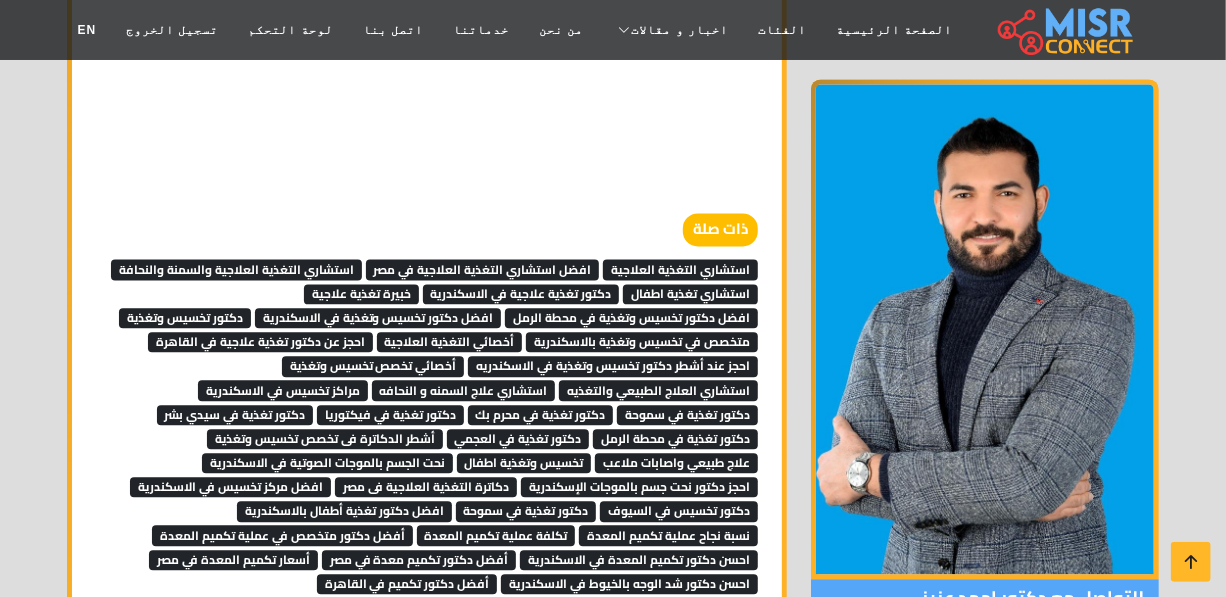 click on "دكتور تغذية في فيكتوريا" at bounding box center [390, 415] 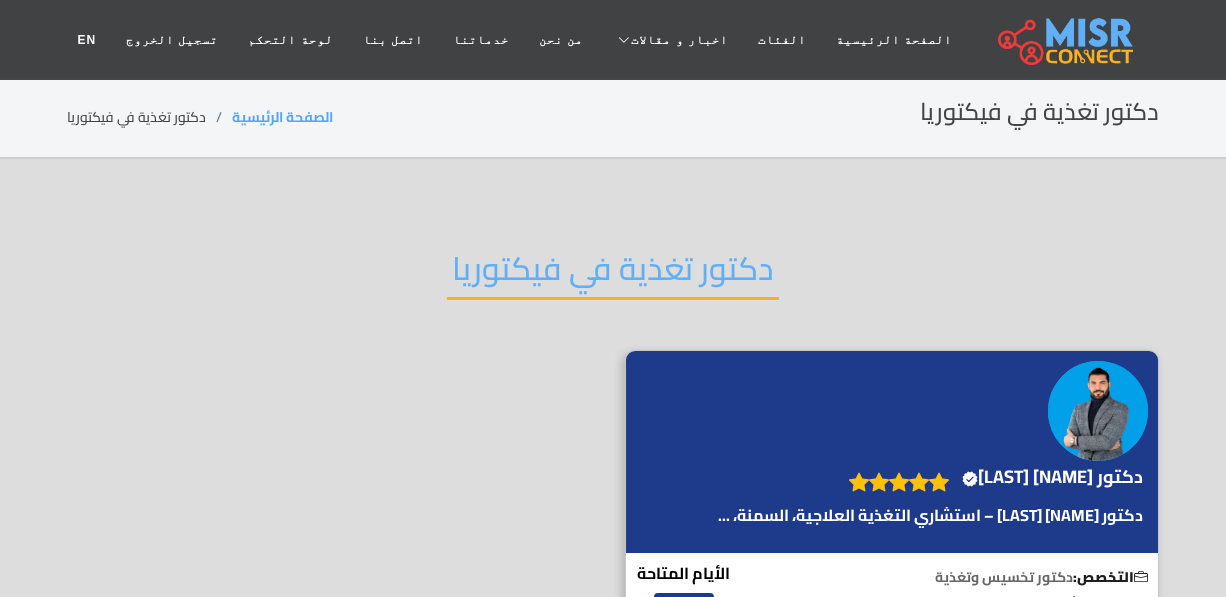 scroll, scrollTop: 0, scrollLeft: 0, axis: both 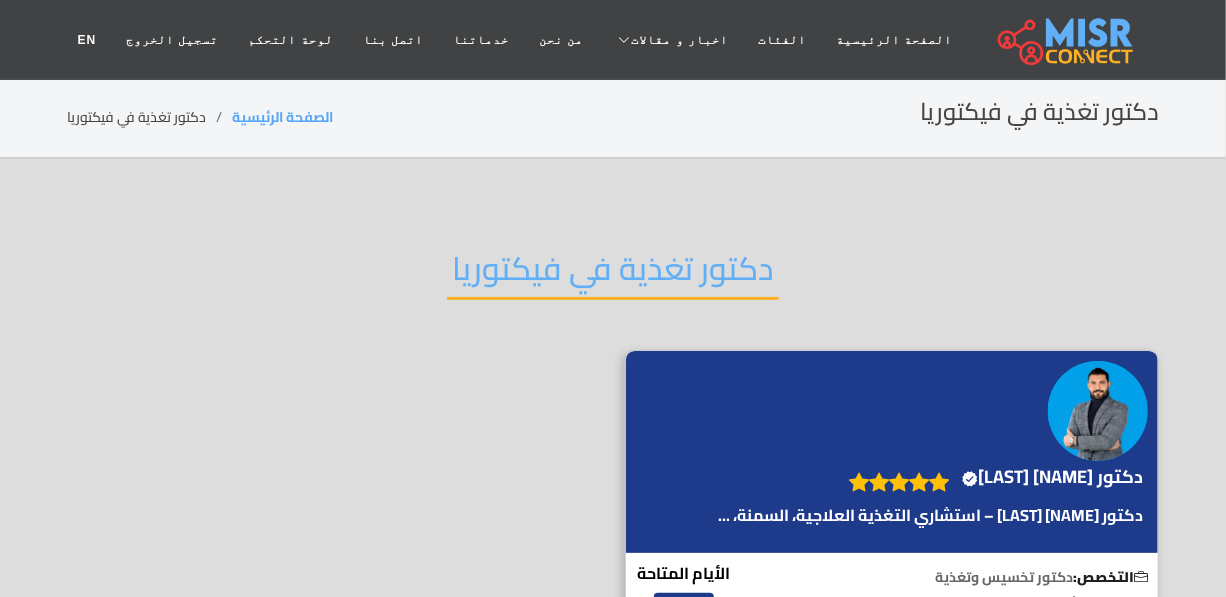 click on "دكتور تغذية في فيكتوريا" at bounding box center (613, 274) 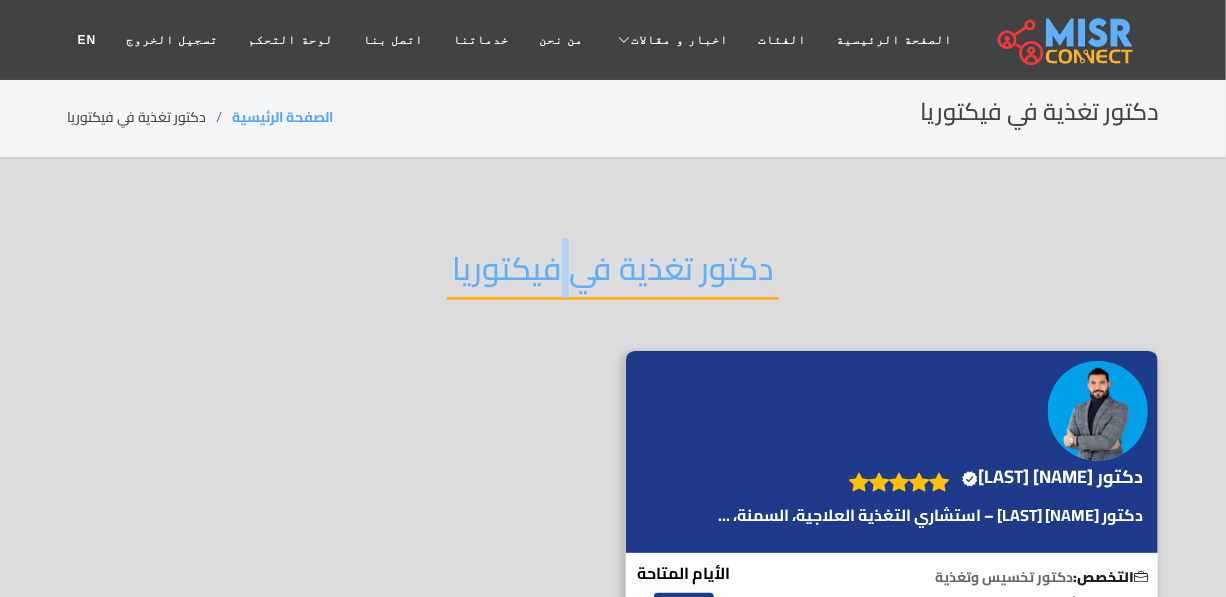 click on "دكتور تغذية في فيكتوريا" at bounding box center [613, 274] 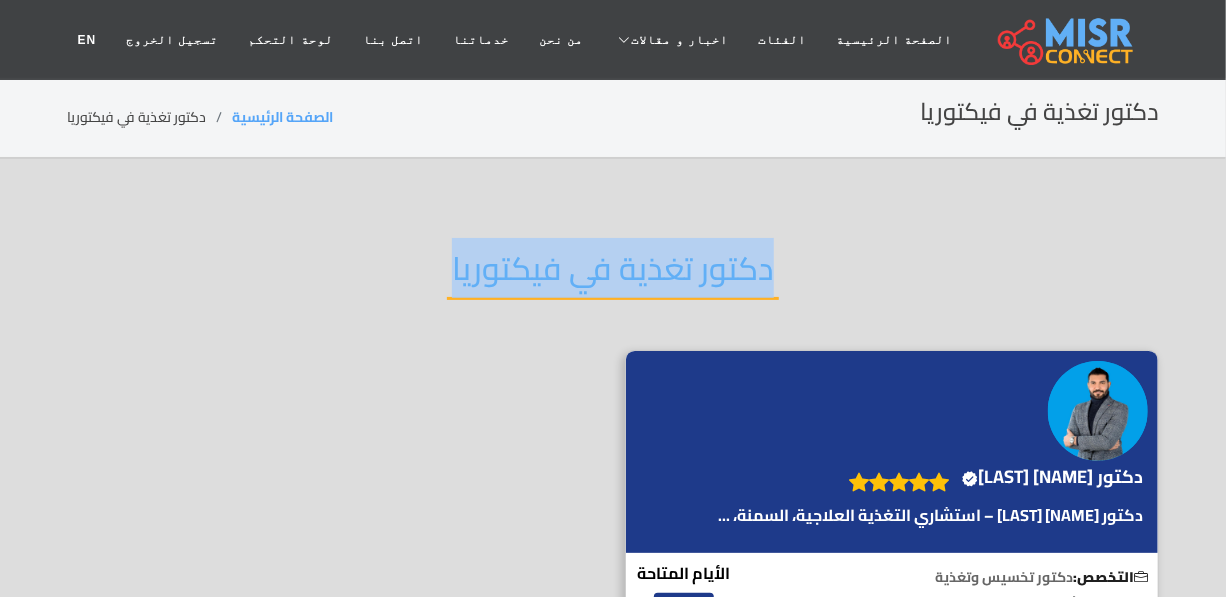 click on "دكتور تغذية في فيكتوريا" at bounding box center [613, 274] 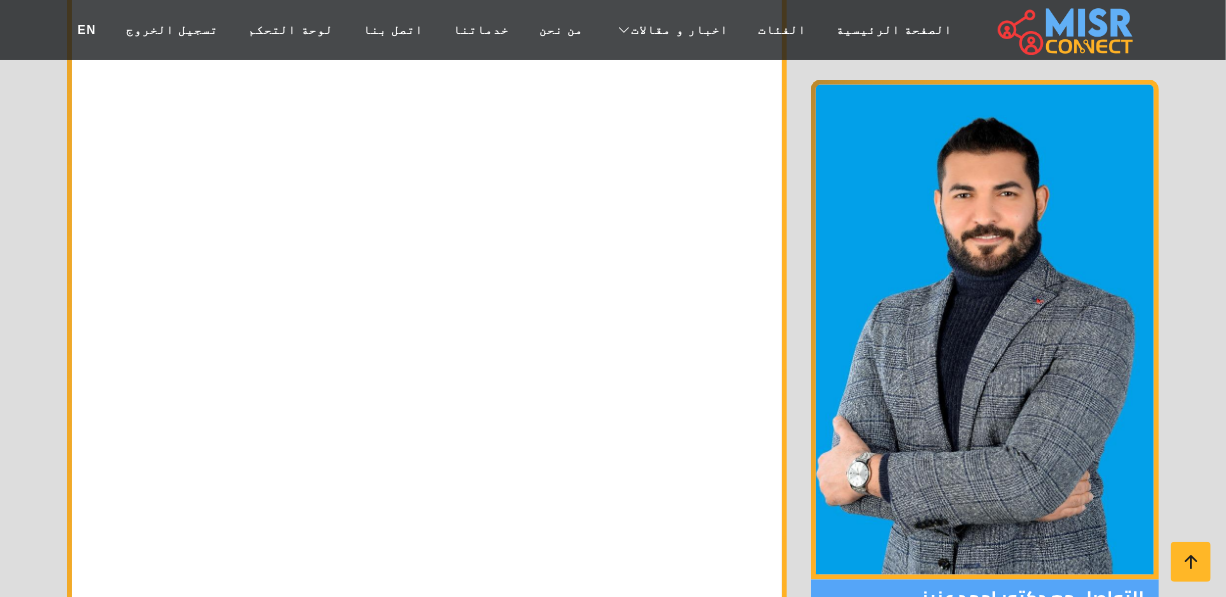 scroll, scrollTop: 4636, scrollLeft: 0, axis: vertical 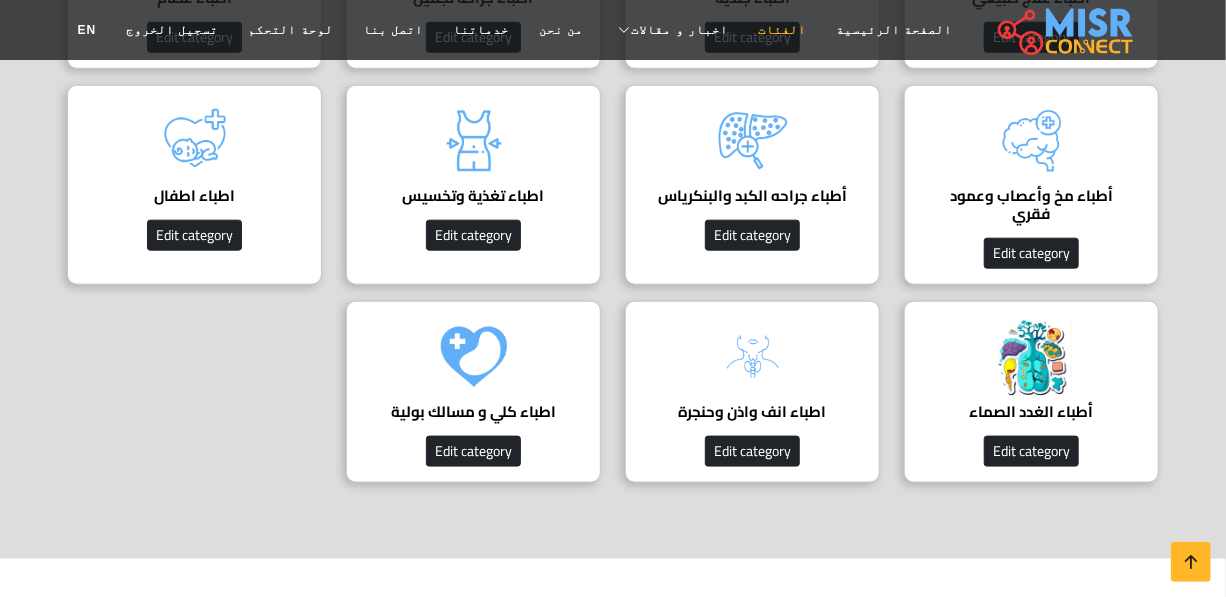 click on "الفئات" at bounding box center (782, 30) 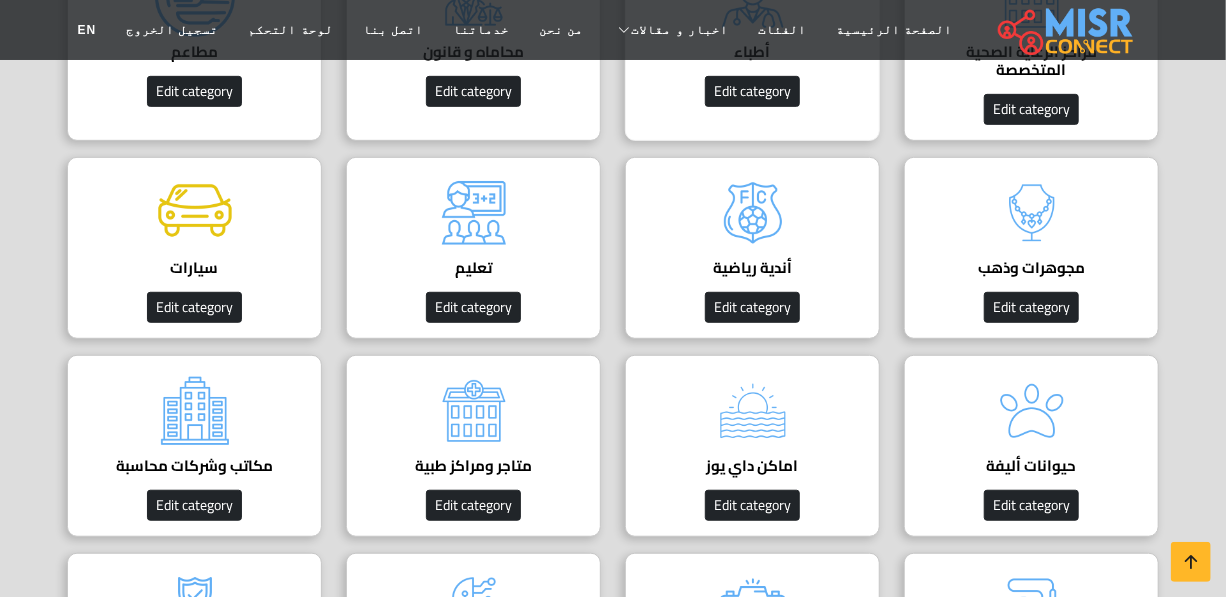 scroll, scrollTop: 90, scrollLeft: 0, axis: vertical 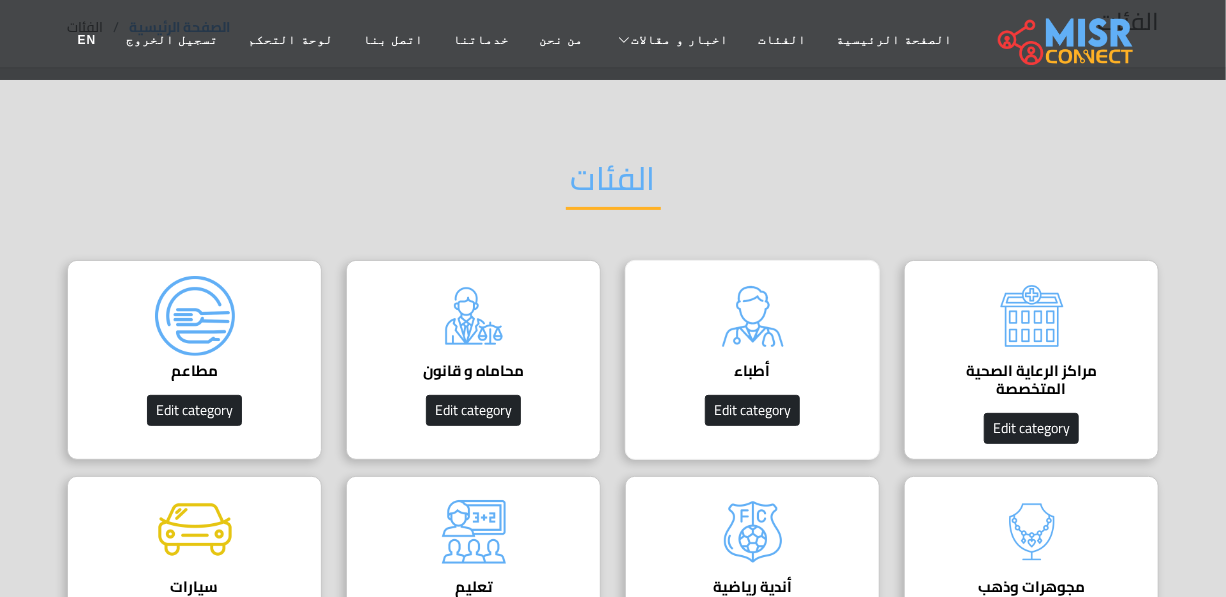 click at bounding box center [753, 316] 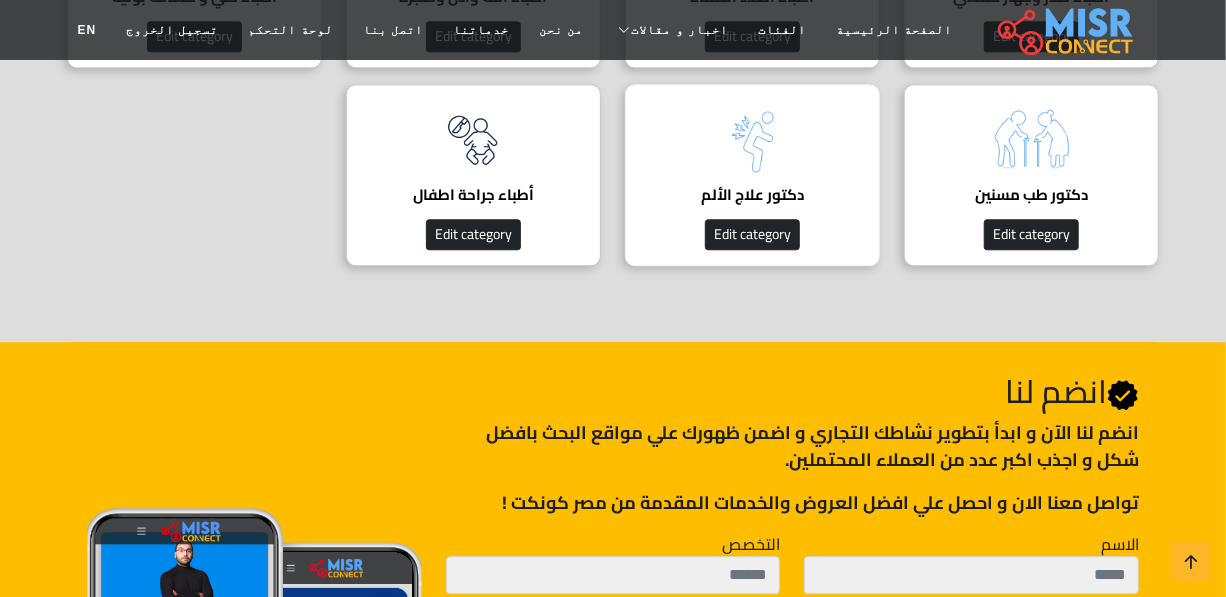 scroll, scrollTop: 2000, scrollLeft: 0, axis: vertical 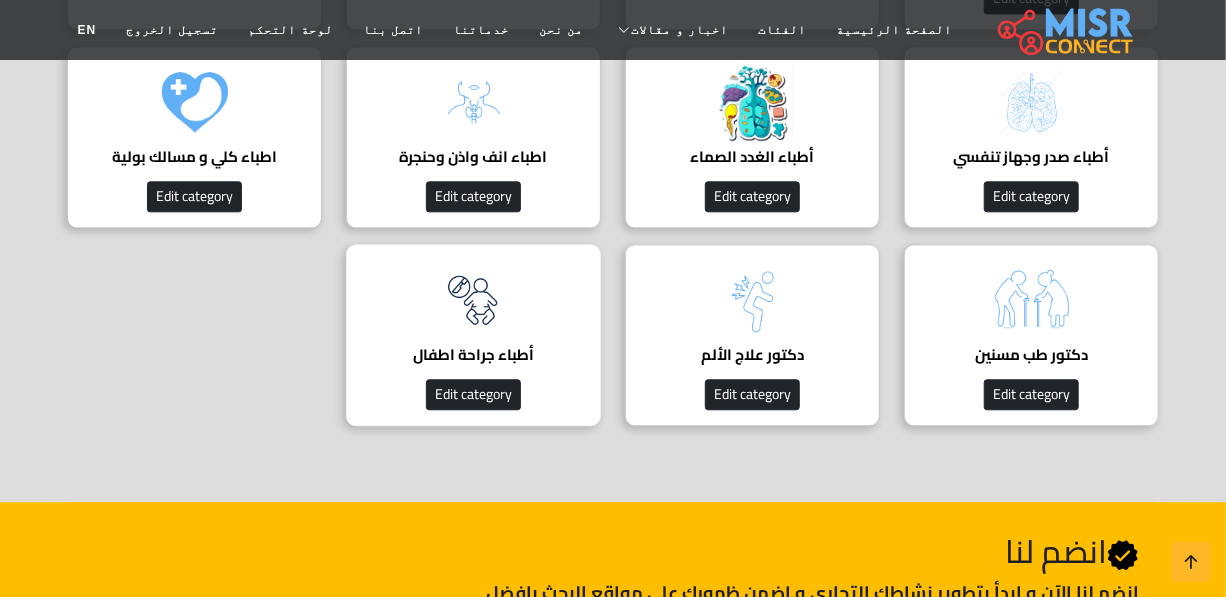 click at bounding box center (474, 300) 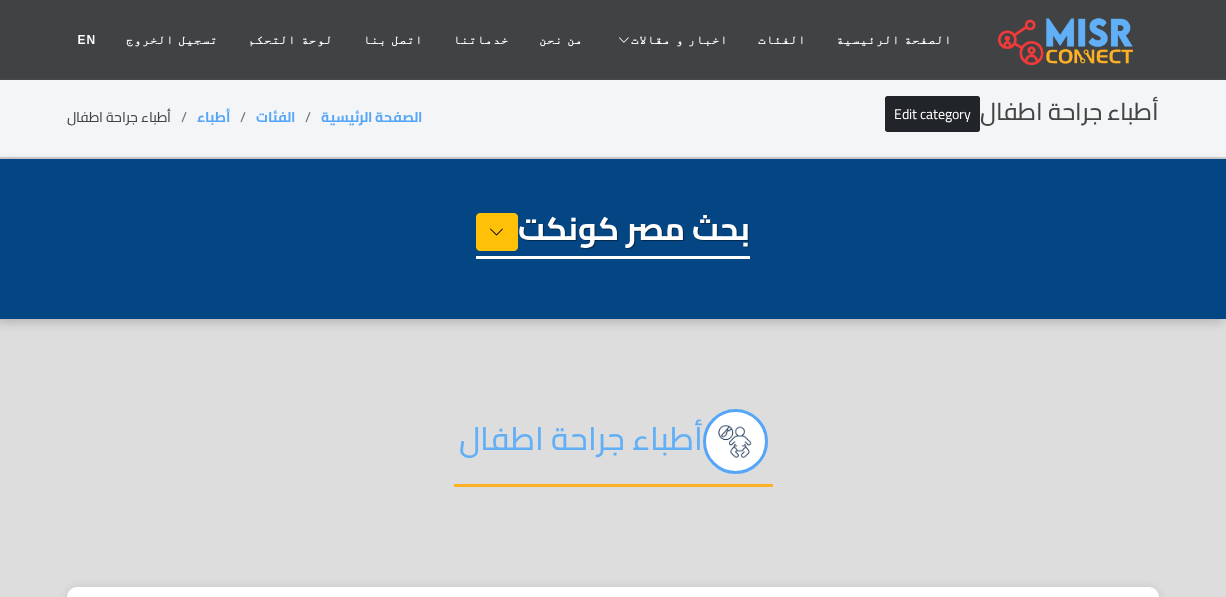 select on "*****" 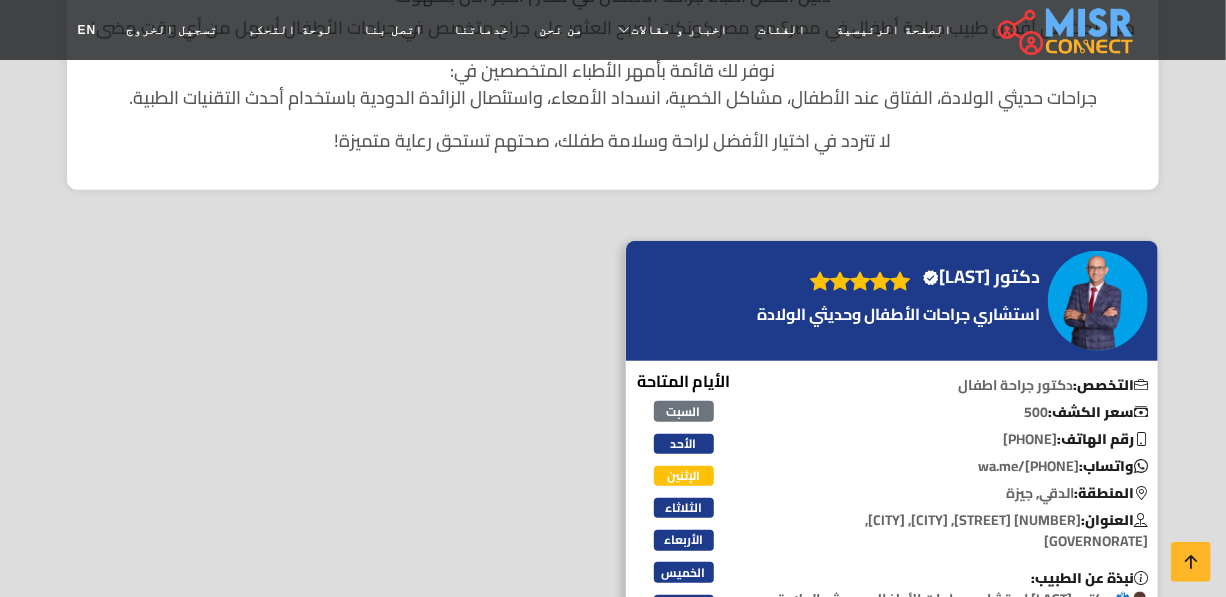 scroll, scrollTop: 818, scrollLeft: 0, axis: vertical 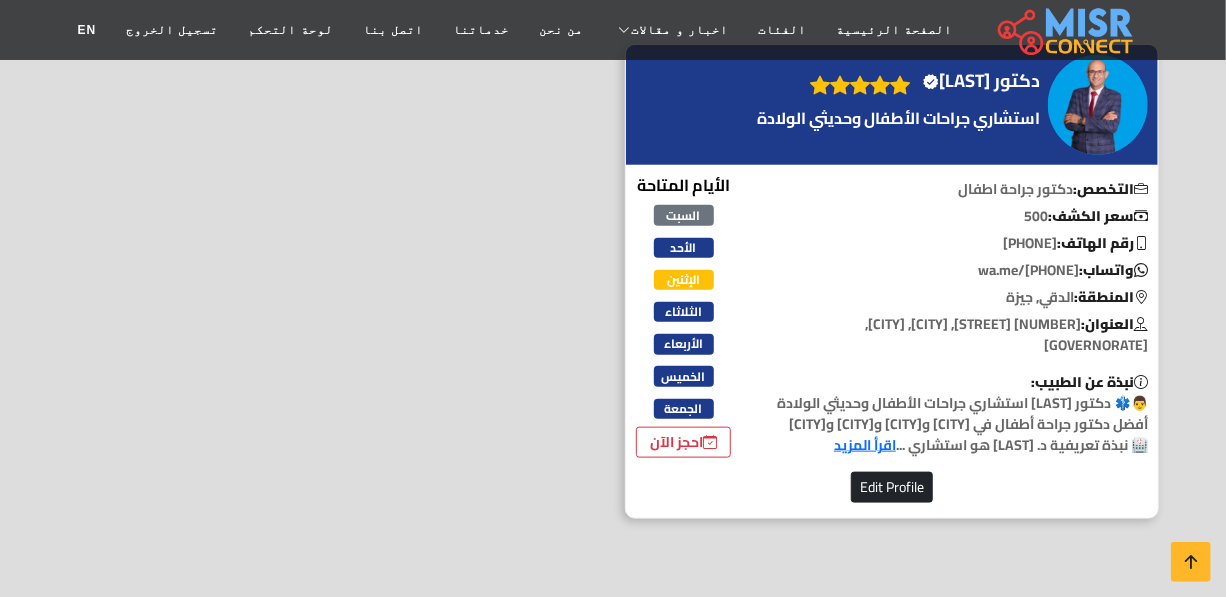 click on "دكتور [LAST]
Verified account" at bounding box center [981, 81] 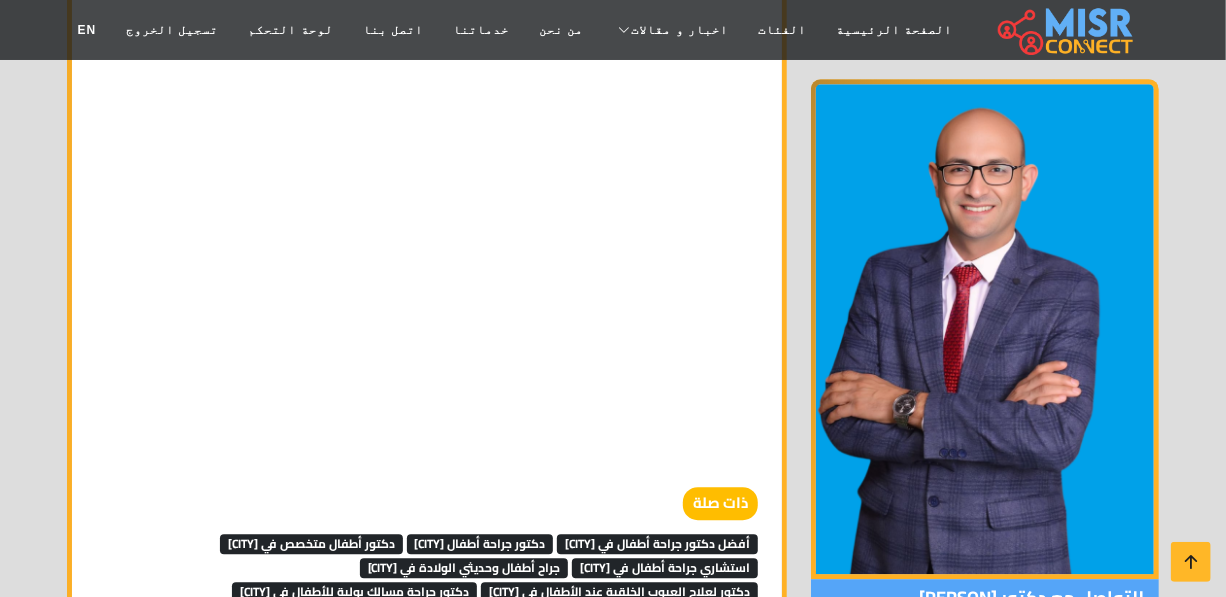 scroll, scrollTop: 6047, scrollLeft: 0, axis: vertical 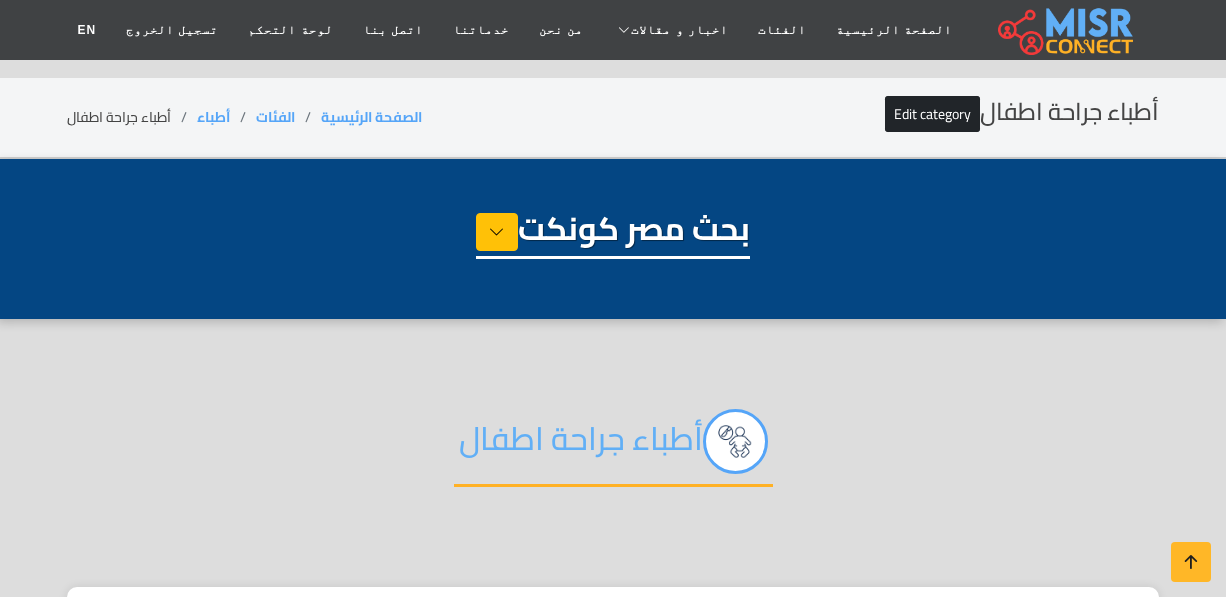 select on "*****" 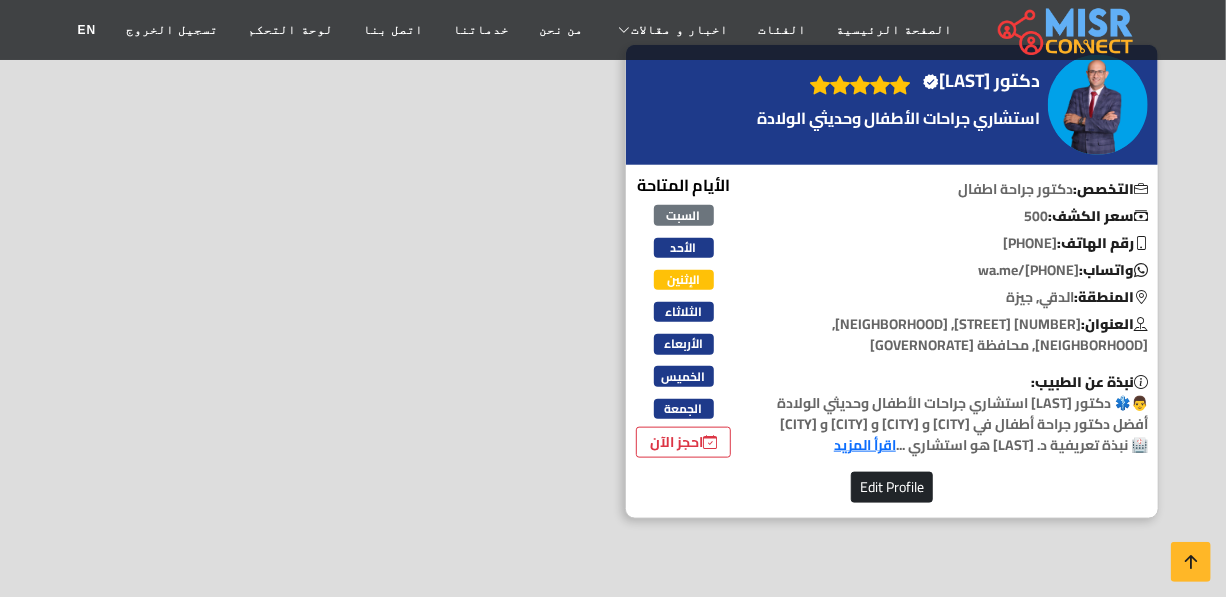 scroll, scrollTop: 818, scrollLeft: 0, axis: vertical 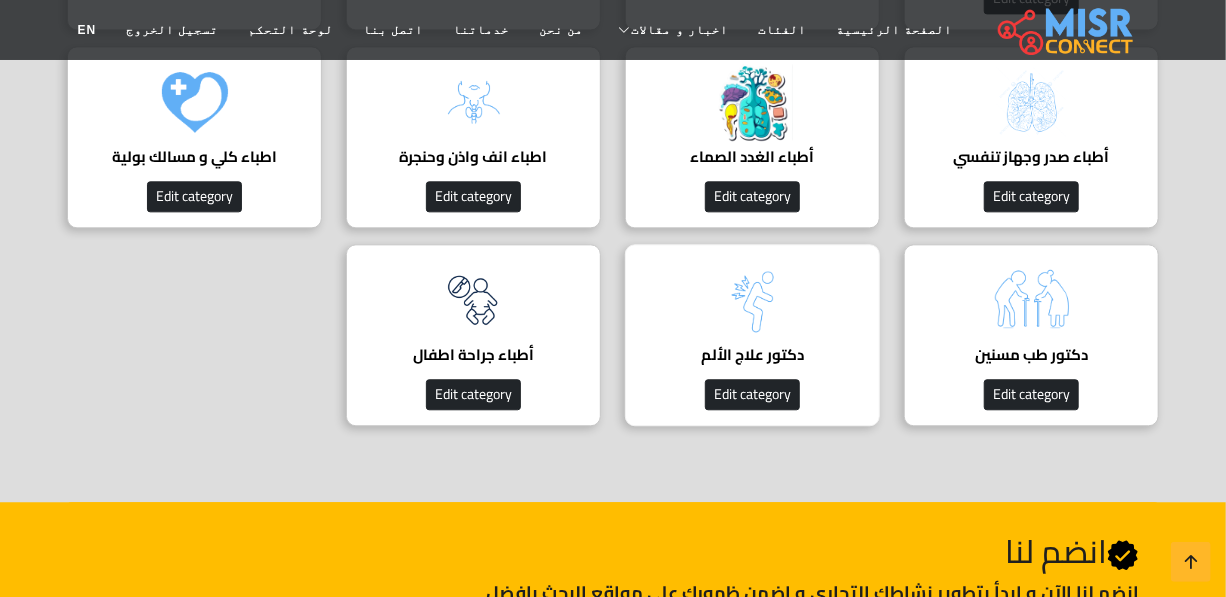 click at bounding box center (753, 300) 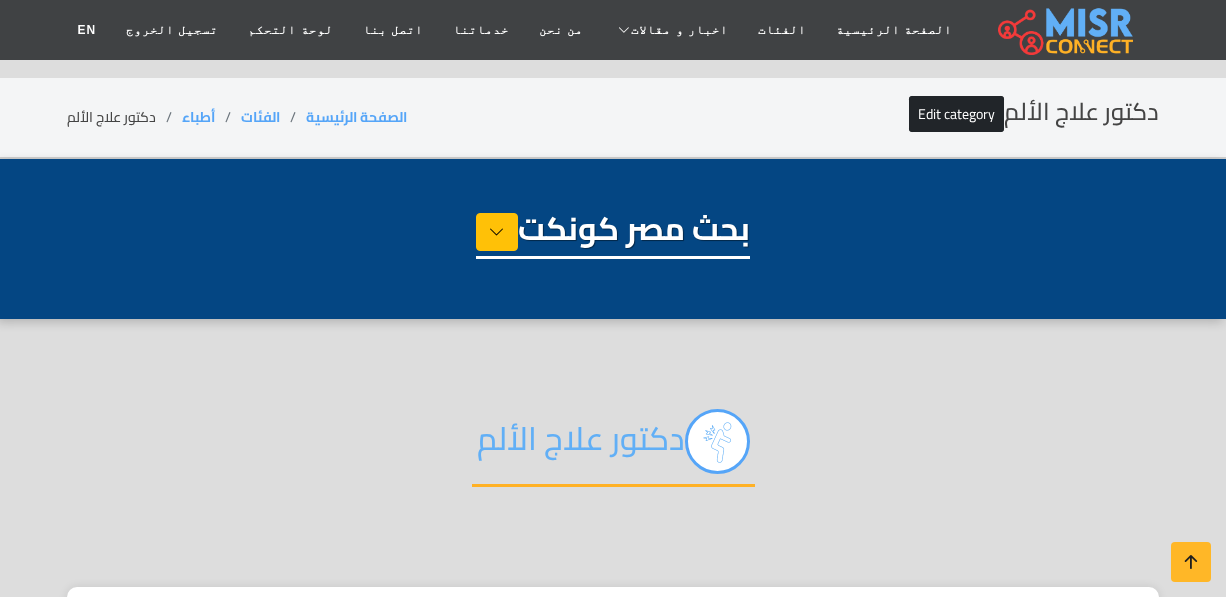 select on "*****" 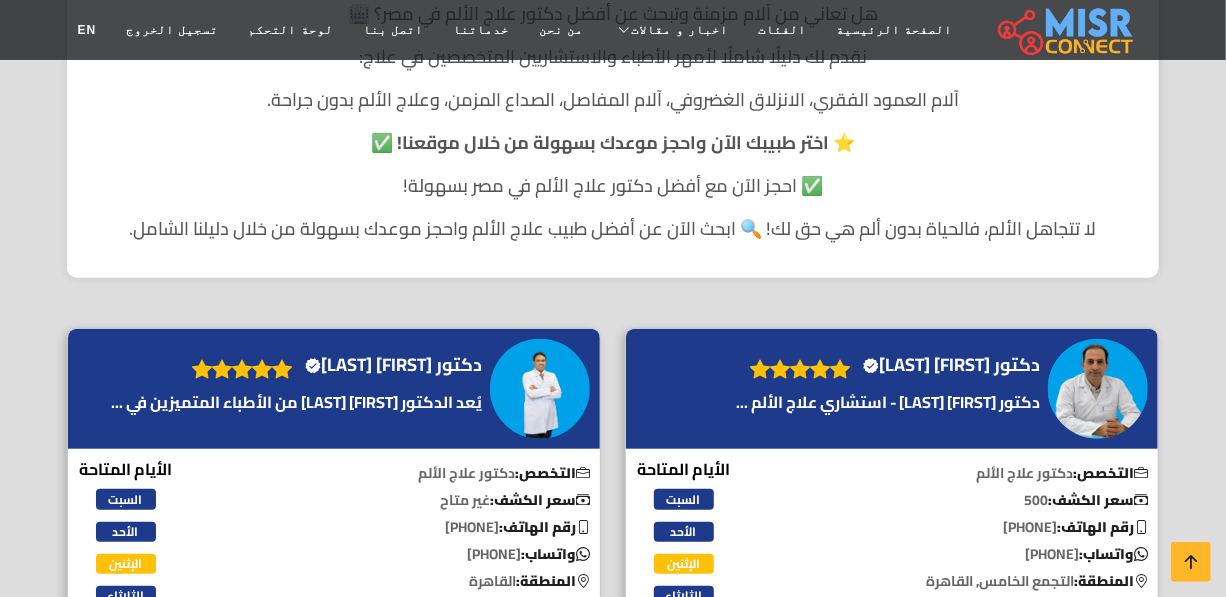 scroll, scrollTop: 727, scrollLeft: 0, axis: vertical 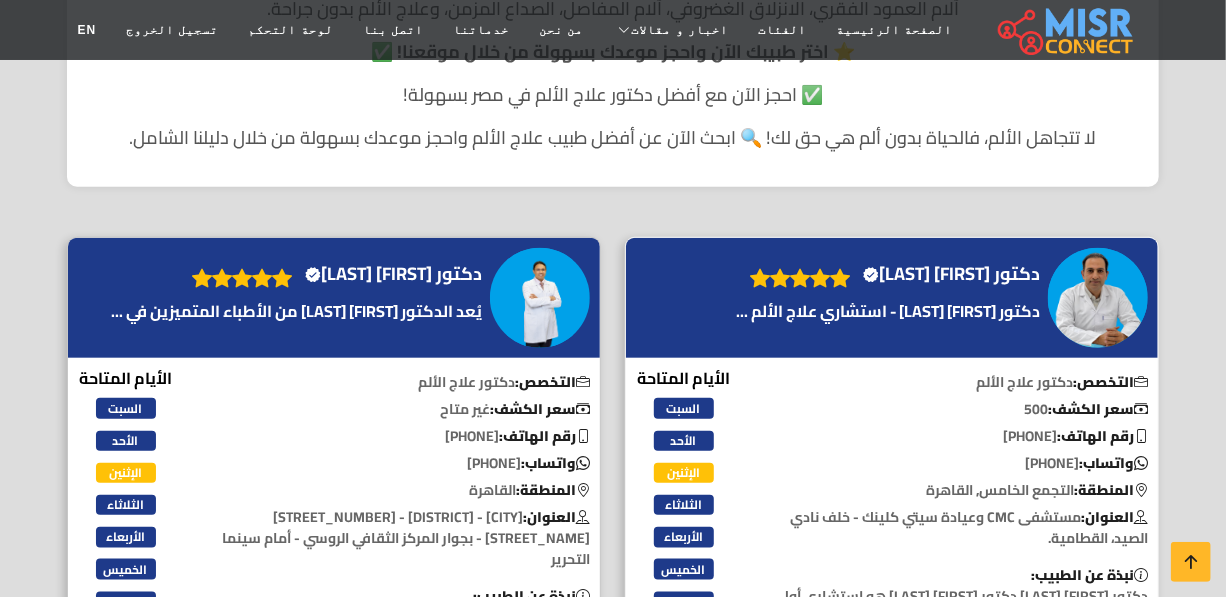 click on "دكتور [FIRST] [LAST]
Verified account" at bounding box center [951, 274] 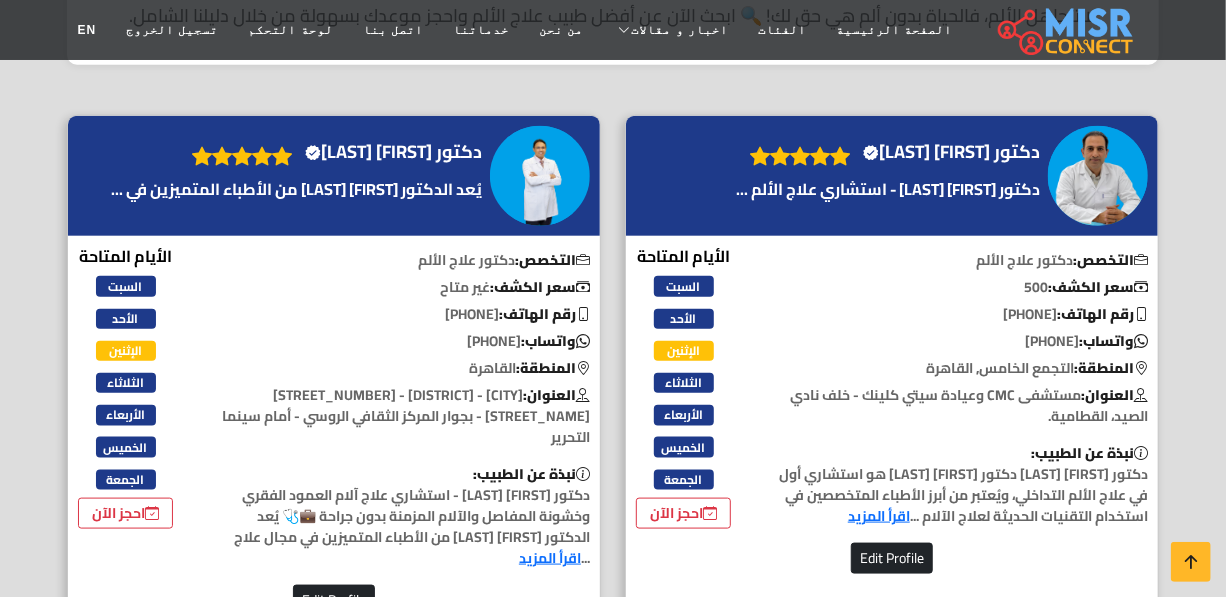 scroll, scrollTop: 818, scrollLeft: 0, axis: vertical 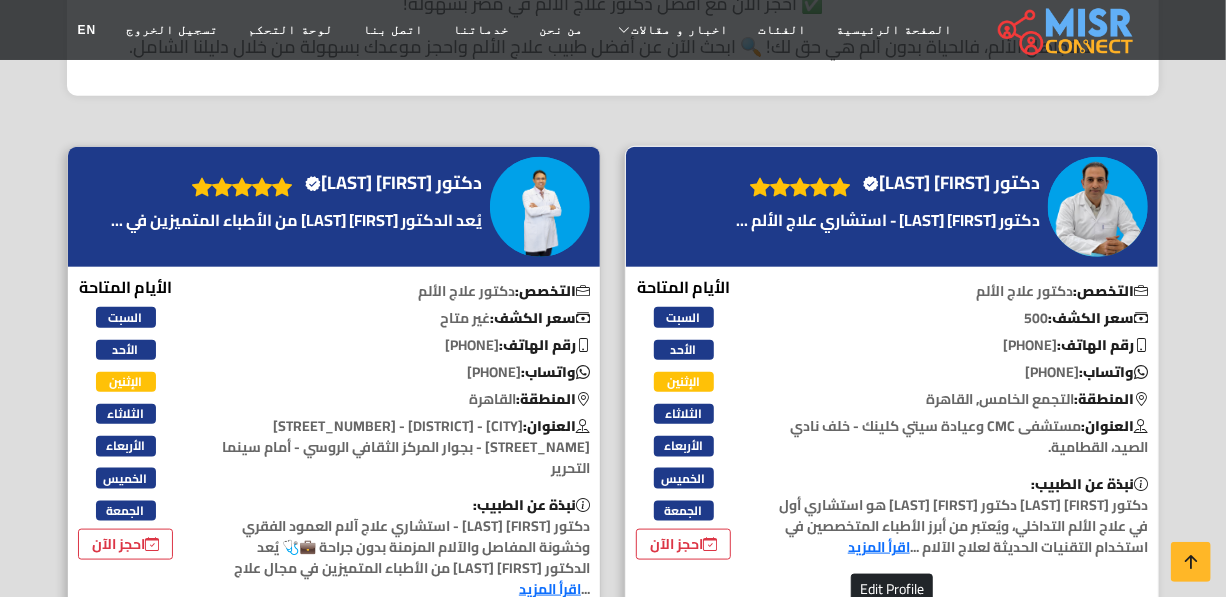 click on "دكتور عمرو عبد اللطيف
Verified account" at bounding box center [951, 183] 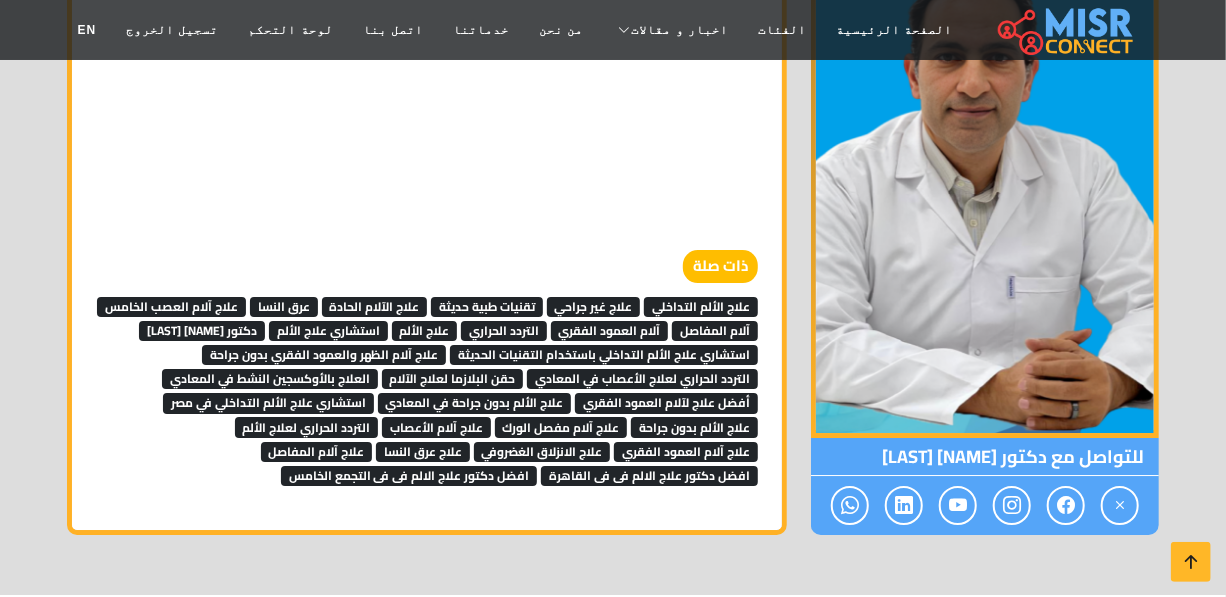 scroll, scrollTop: 9454, scrollLeft: 0, axis: vertical 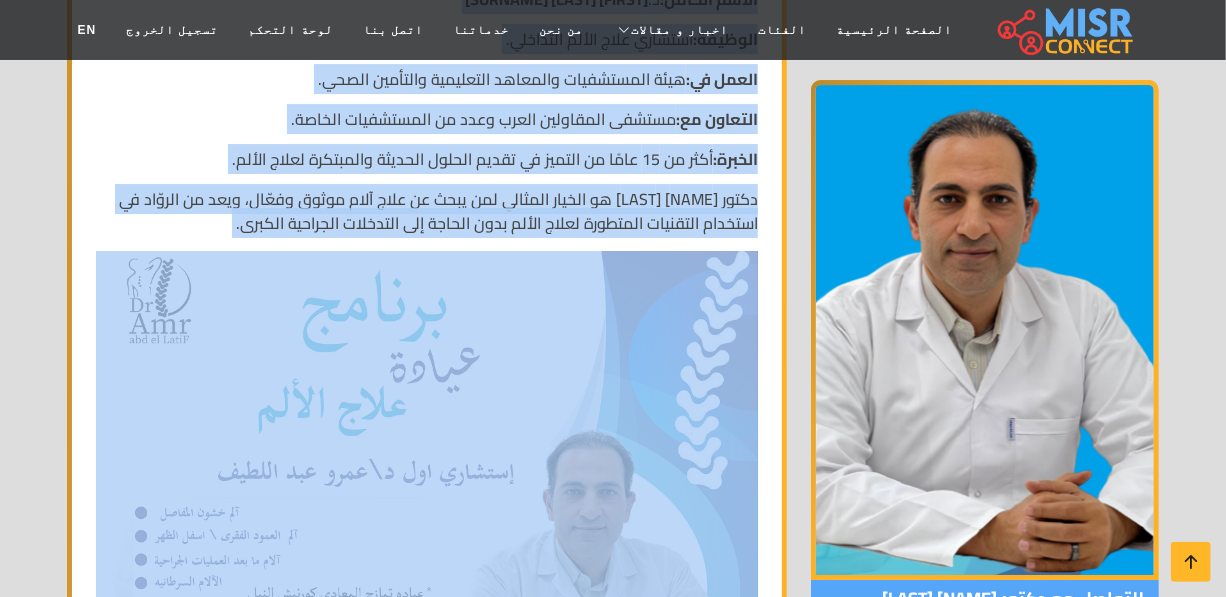 drag, startPoint x: 768, startPoint y: 159, endPoint x: 225, endPoint y: 222, distance: 546.64246 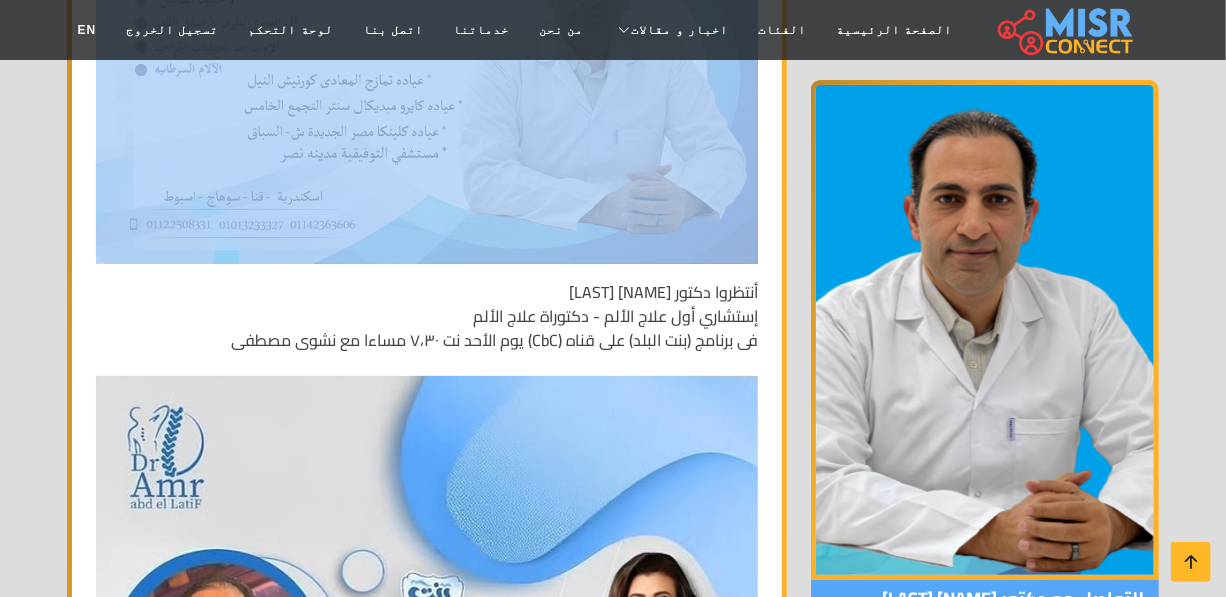 scroll, scrollTop: 3545, scrollLeft: 0, axis: vertical 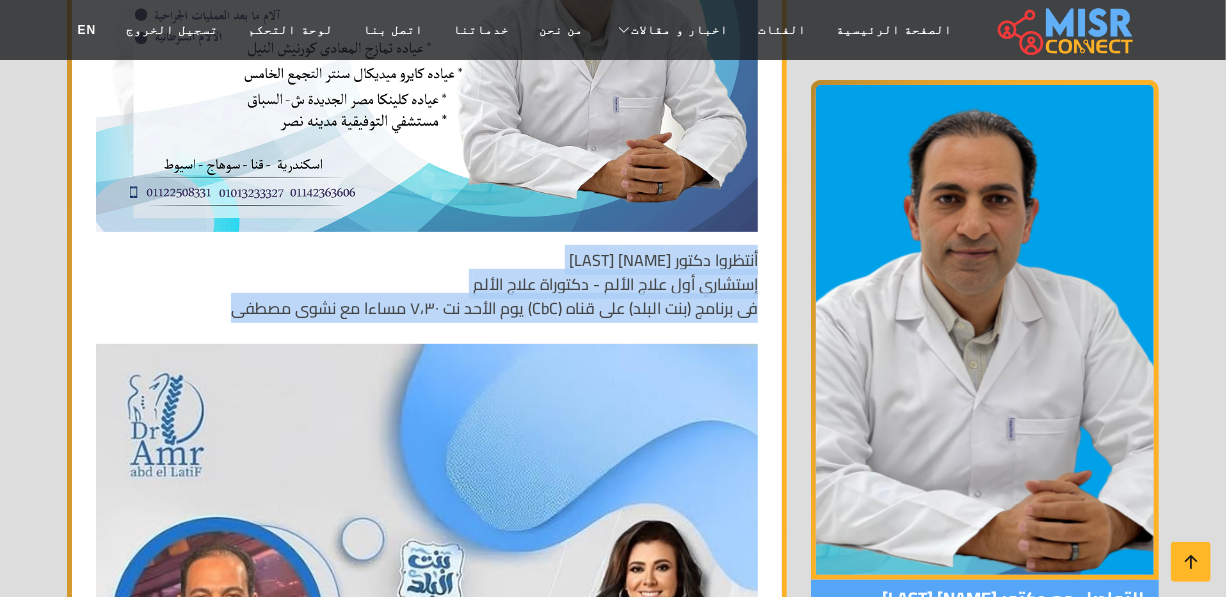drag, startPoint x: 759, startPoint y: 252, endPoint x: 208, endPoint y: 315, distance: 554.58997 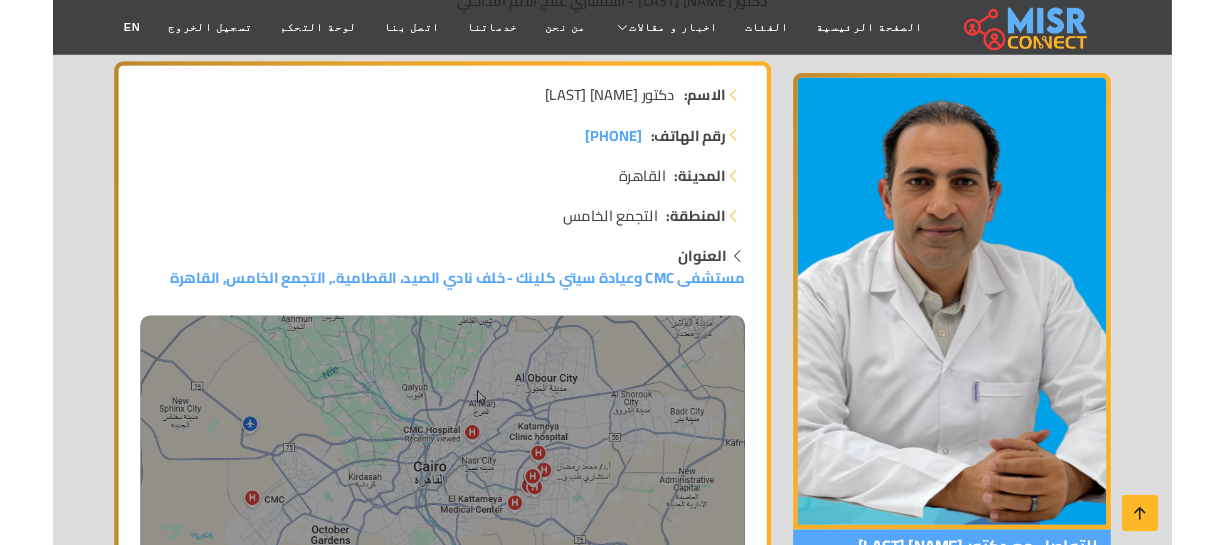 scroll, scrollTop: 363, scrollLeft: 0, axis: vertical 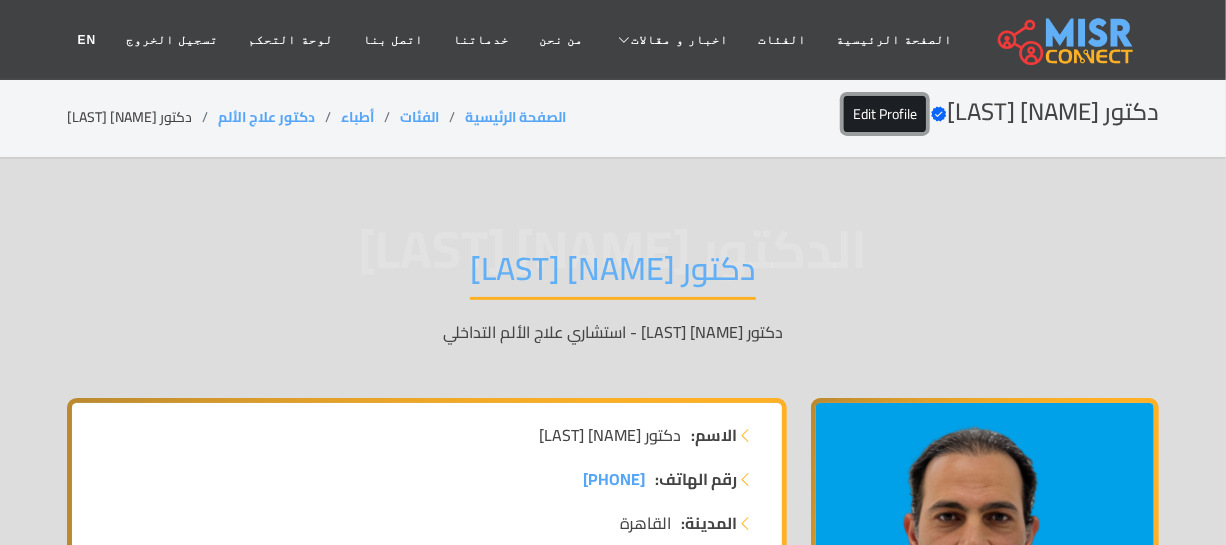 click on "Edit Profile" at bounding box center (885, 114) 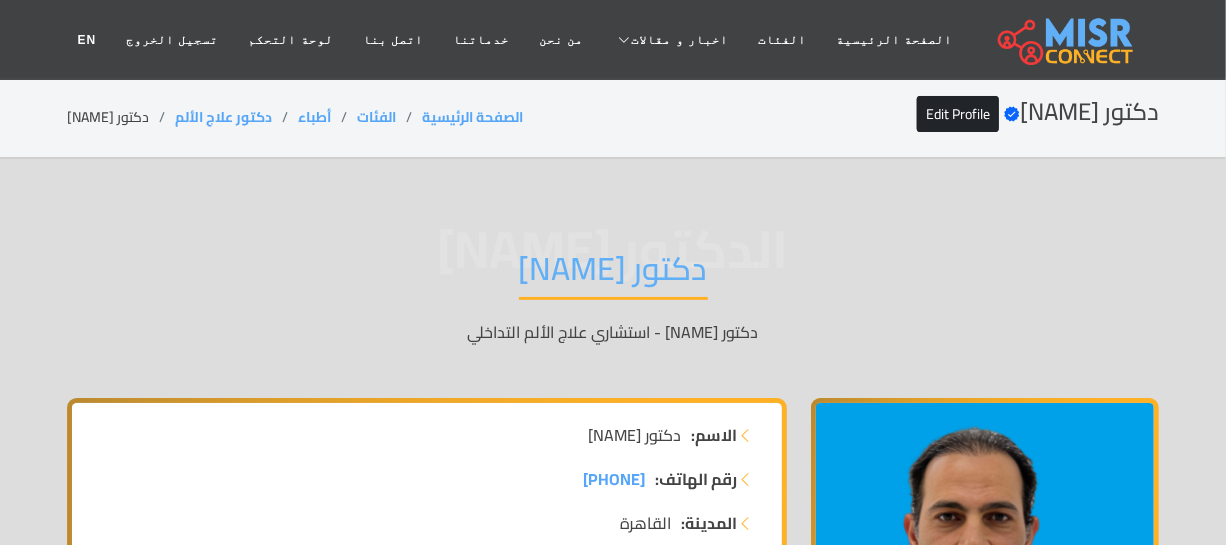 scroll, scrollTop: 363, scrollLeft: 0, axis: vertical 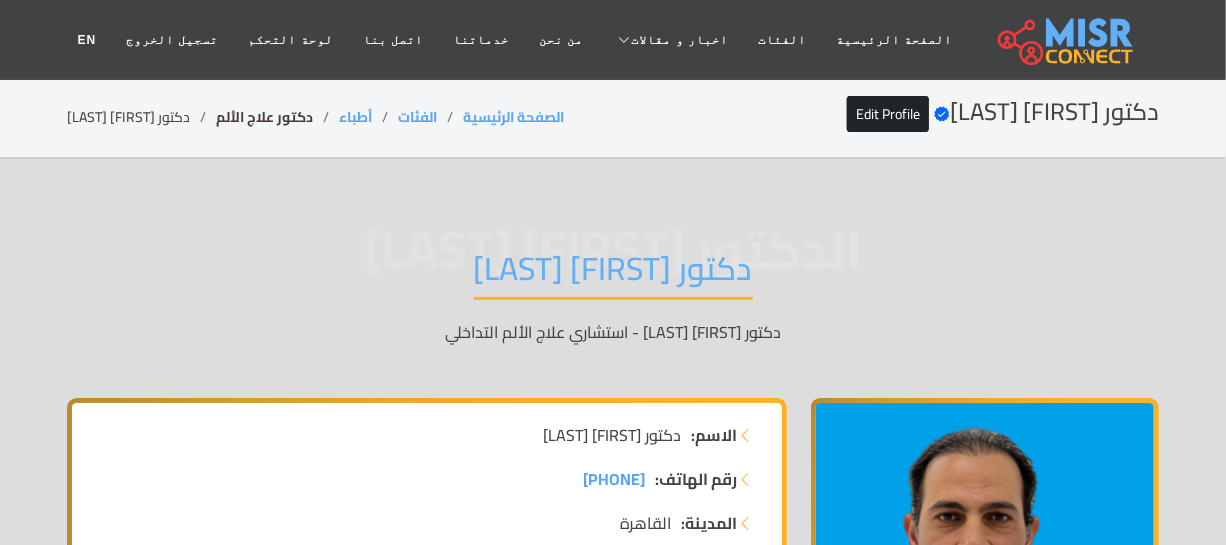 drag, startPoint x: 322, startPoint y: 109, endPoint x: 228, endPoint y: 115, distance: 94.19129 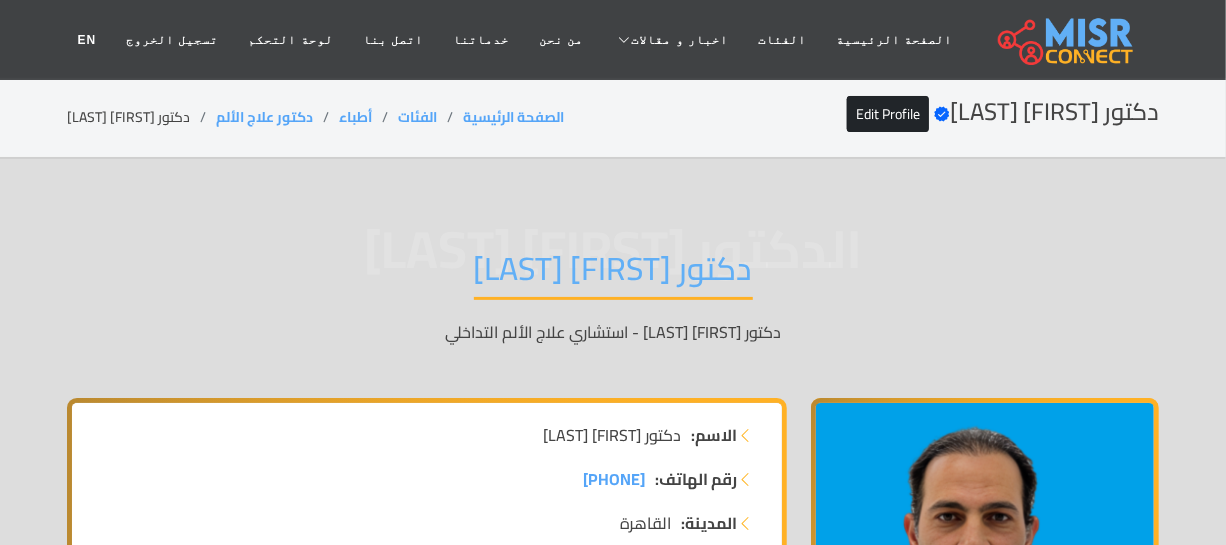 click on "دكتور [FIRST] [LAST]" at bounding box center [613, 274] 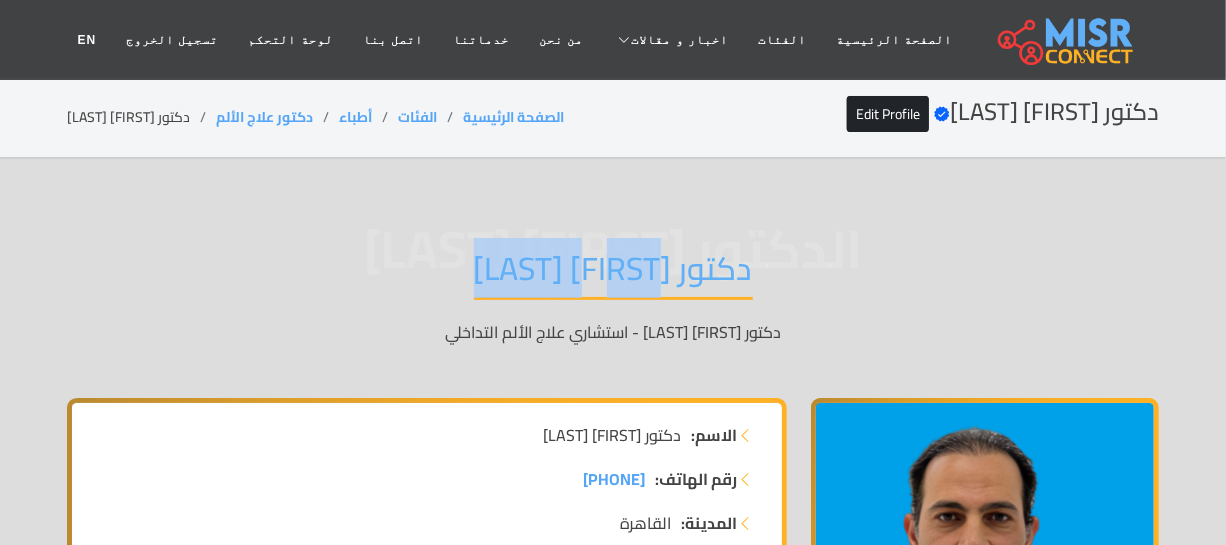 click on "دكتور [FIRST] [LAST]" at bounding box center [613, 274] 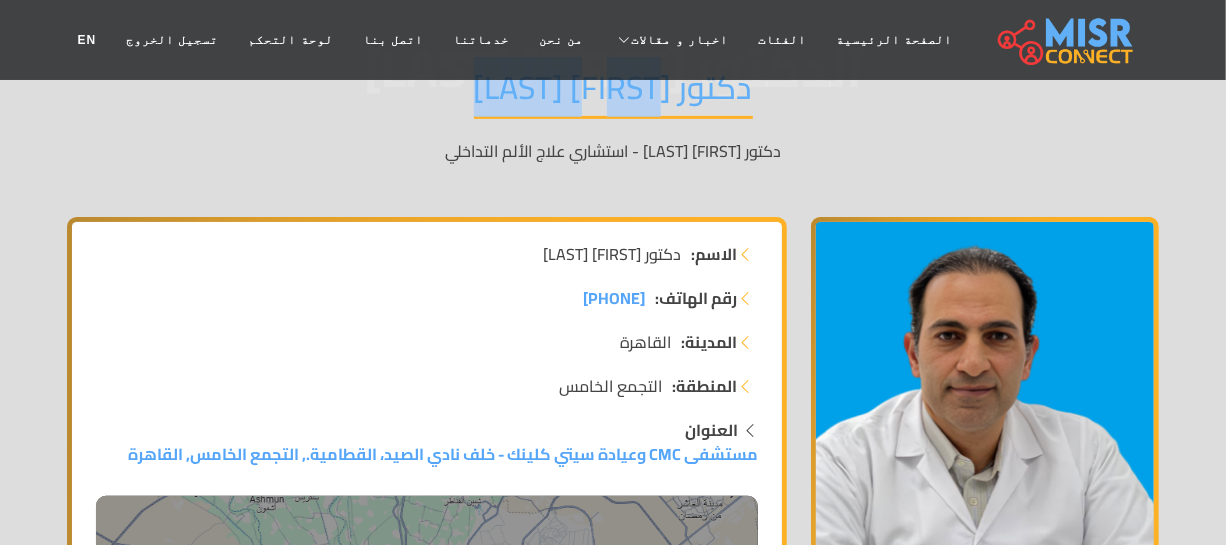 scroll, scrollTop: 0, scrollLeft: 0, axis: both 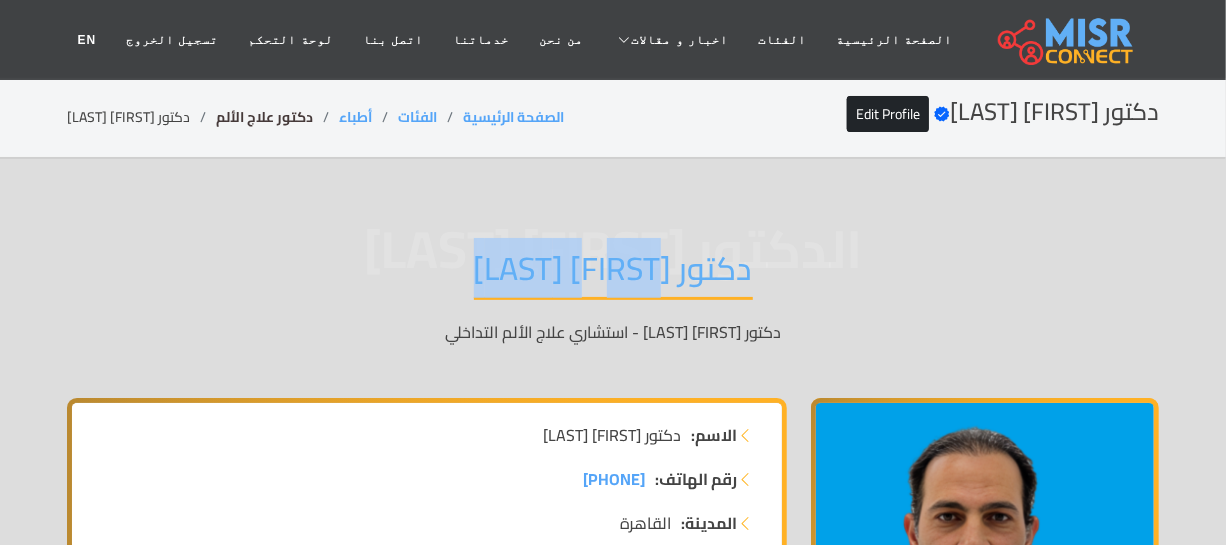 drag, startPoint x: 320, startPoint y: 115, endPoint x: 223, endPoint y: 130, distance: 98.15294 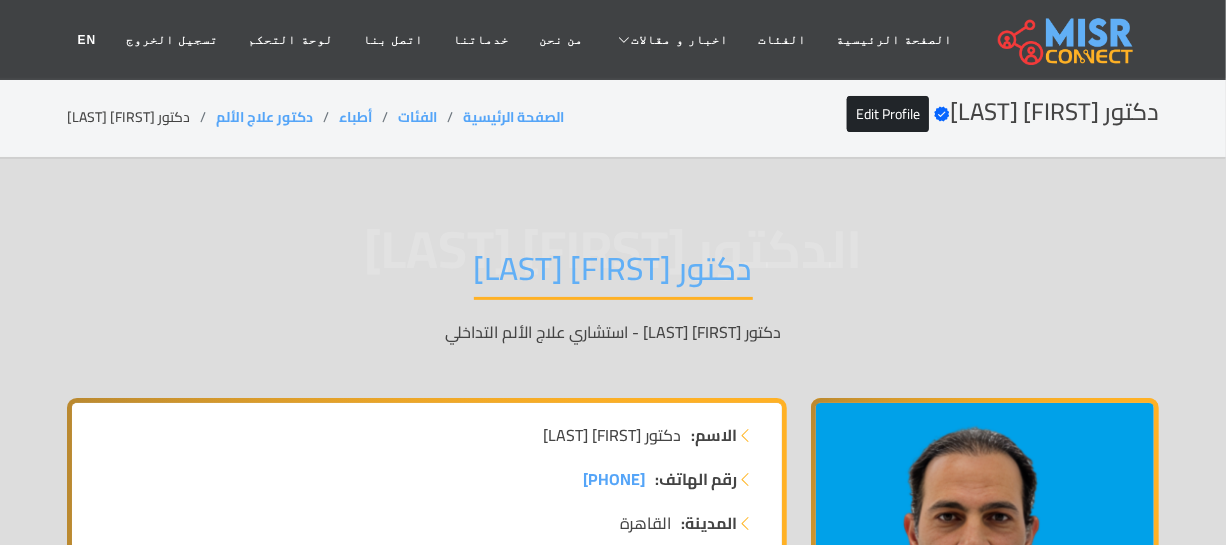 click on "دكتور [FIRST] [LAST]" at bounding box center (613, 274) 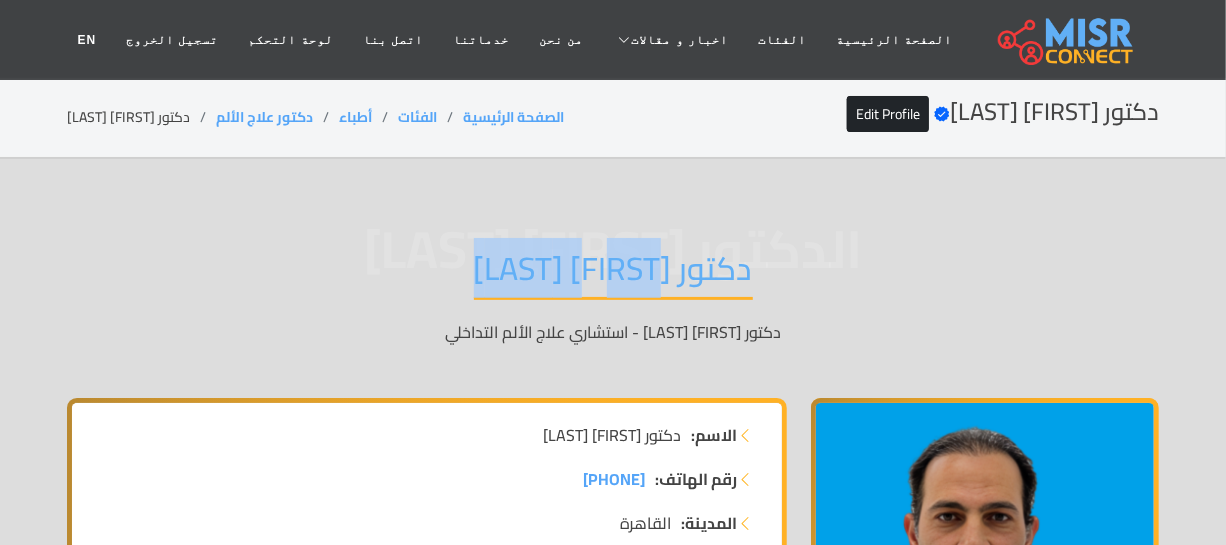click on "دكتور [FIRST] [LAST]" at bounding box center [613, 274] 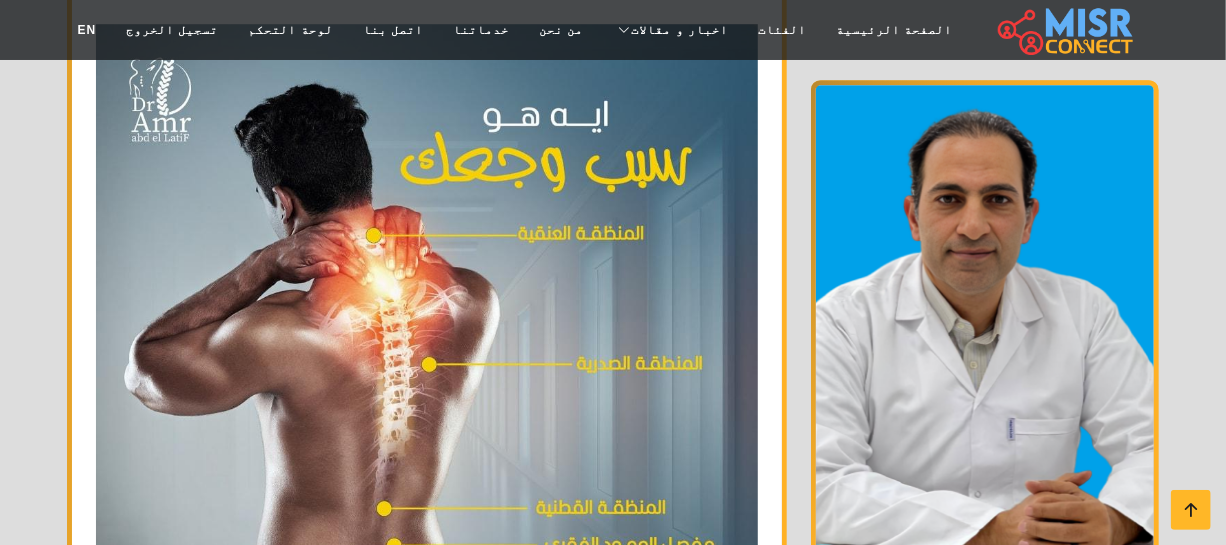 scroll, scrollTop: 6181, scrollLeft: 0, axis: vertical 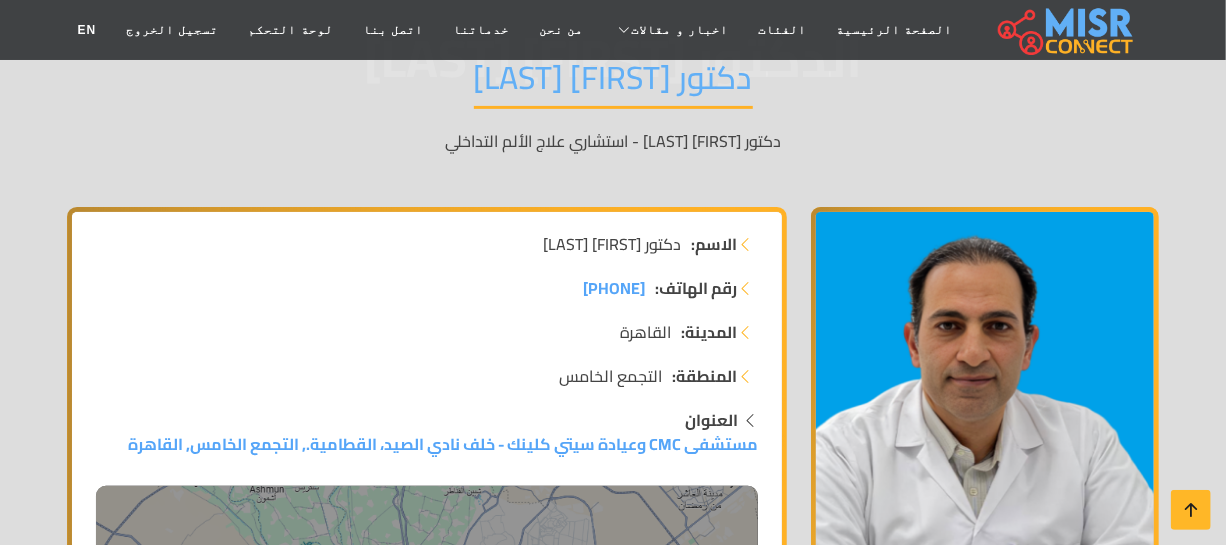 click on "دكتور [FIRST] [LAST]" at bounding box center (613, 83) 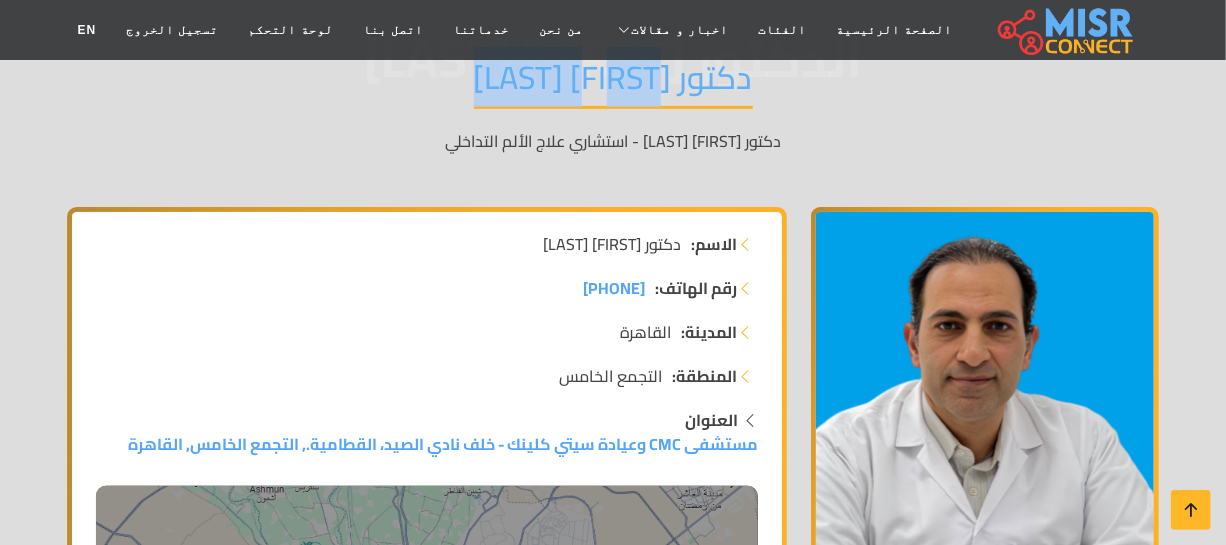 click on "دكتور [FIRST] [LAST]" at bounding box center [613, 83] 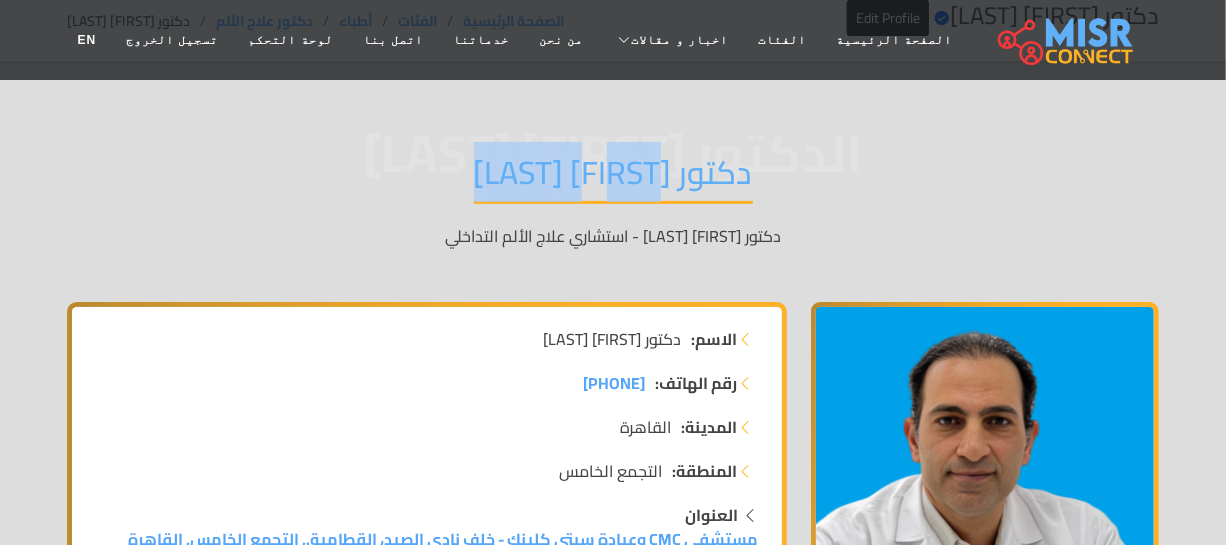 scroll, scrollTop: 0, scrollLeft: 0, axis: both 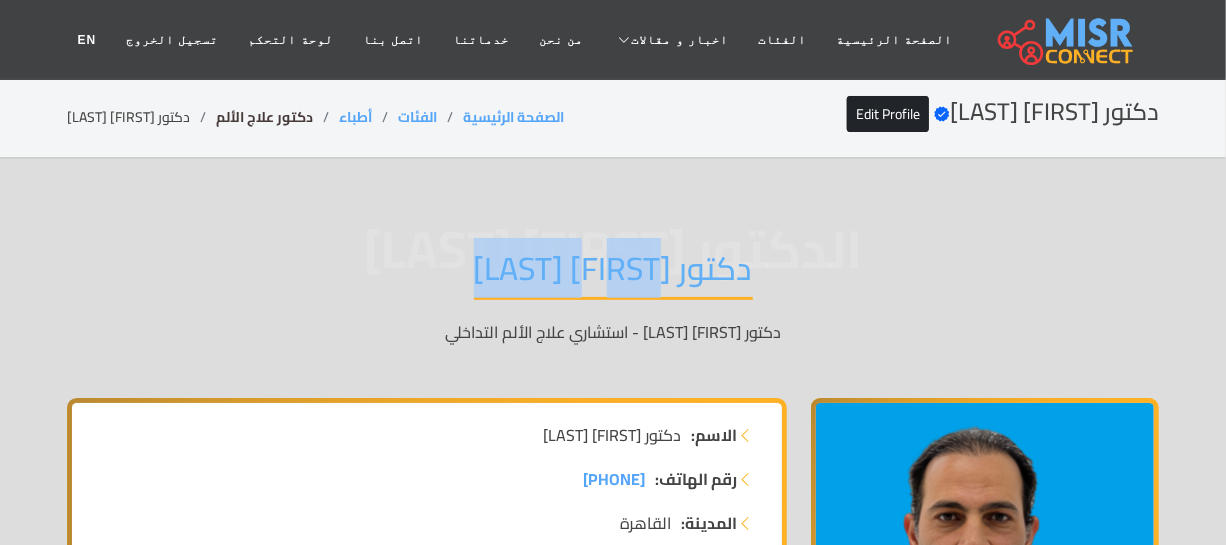 drag, startPoint x: 326, startPoint y: 119, endPoint x: 224, endPoint y: 126, distance: 102.239914 